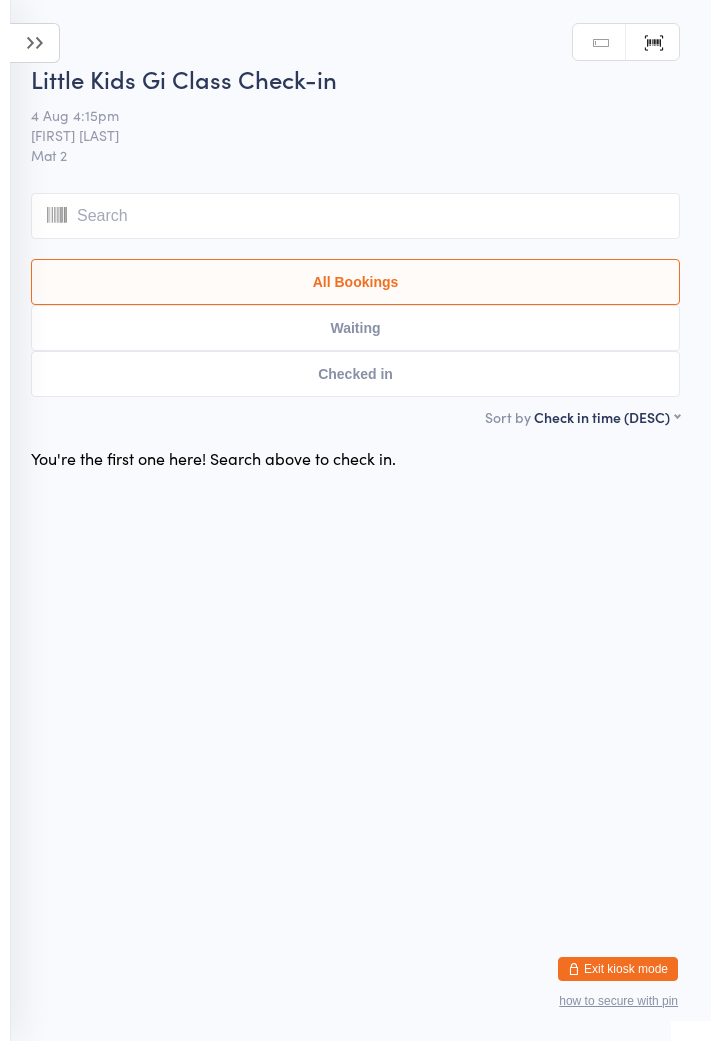 scroll, scrollTop: 0, scrollLeft: 0, axis: both 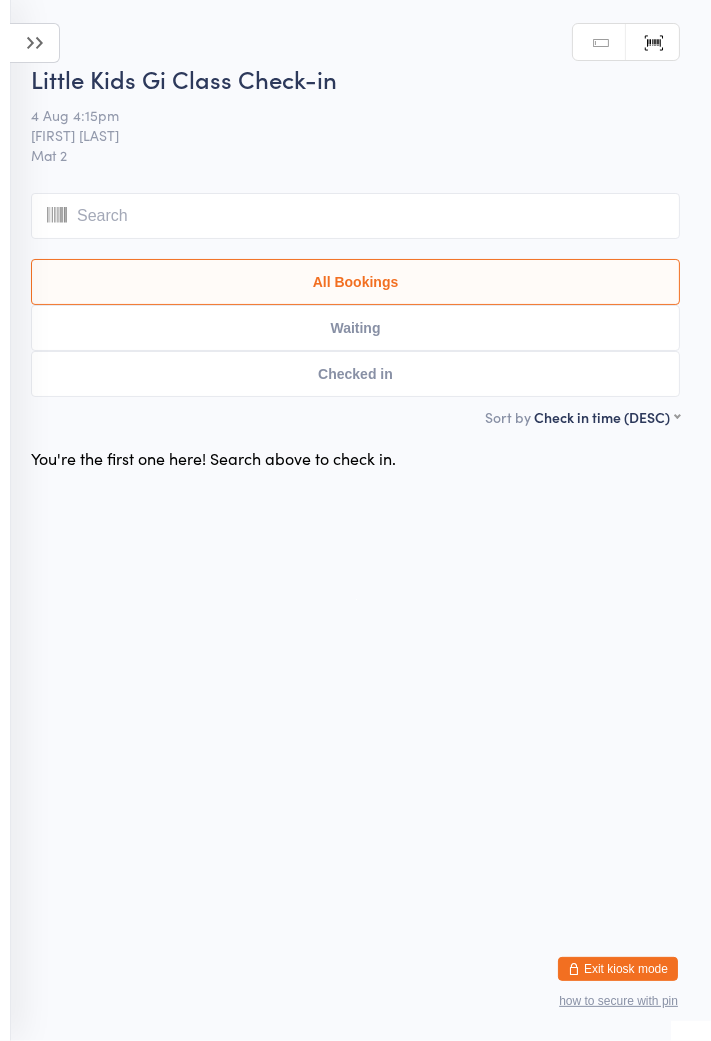 click on "You have now entered Kiosk Mode. Members will be able to check themselves in using the search field below. Click "Exit kiosk mode" below to exit Kiosk Mode at any time. Events for [DATE] D [DATE], [DATE]
[MONTH] [YEAR]
Sun Mon Tue Wed Thu Fri Sat
31
27
28
29
30
31
01
02
32
03
04
05
06
07
08
09
33
10
11
12
13
14
15
16
34
17
18
19
20
21
22
23
35" at bounding box center (355, 520) 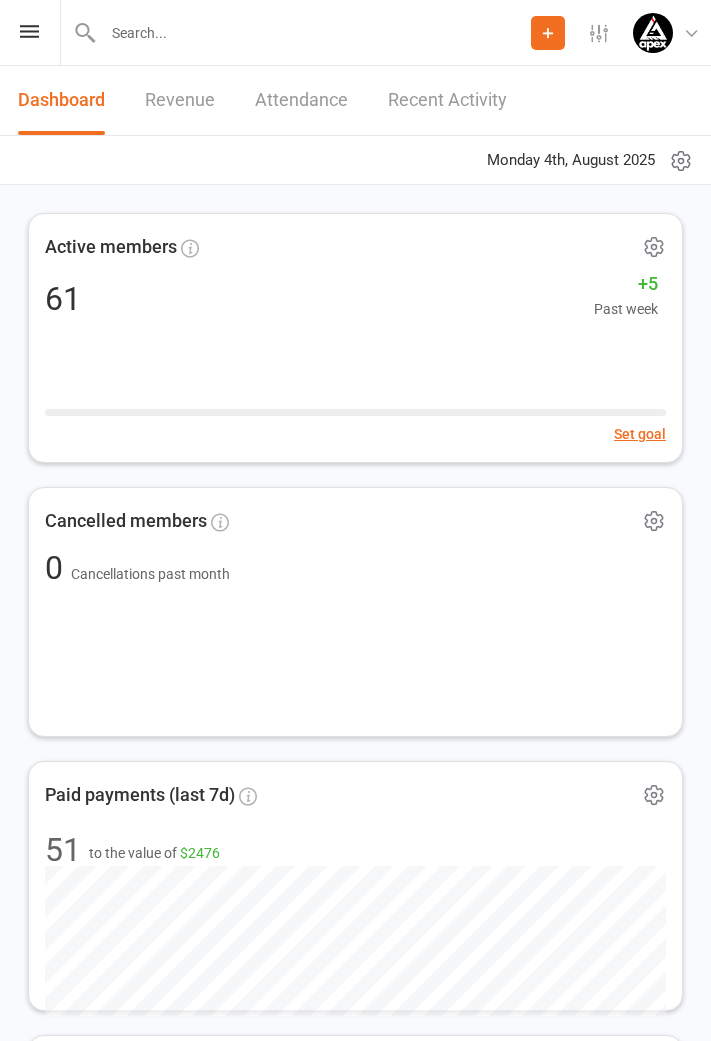 scroll, scrollTop: 0, scrollLeft: 0, axis: both 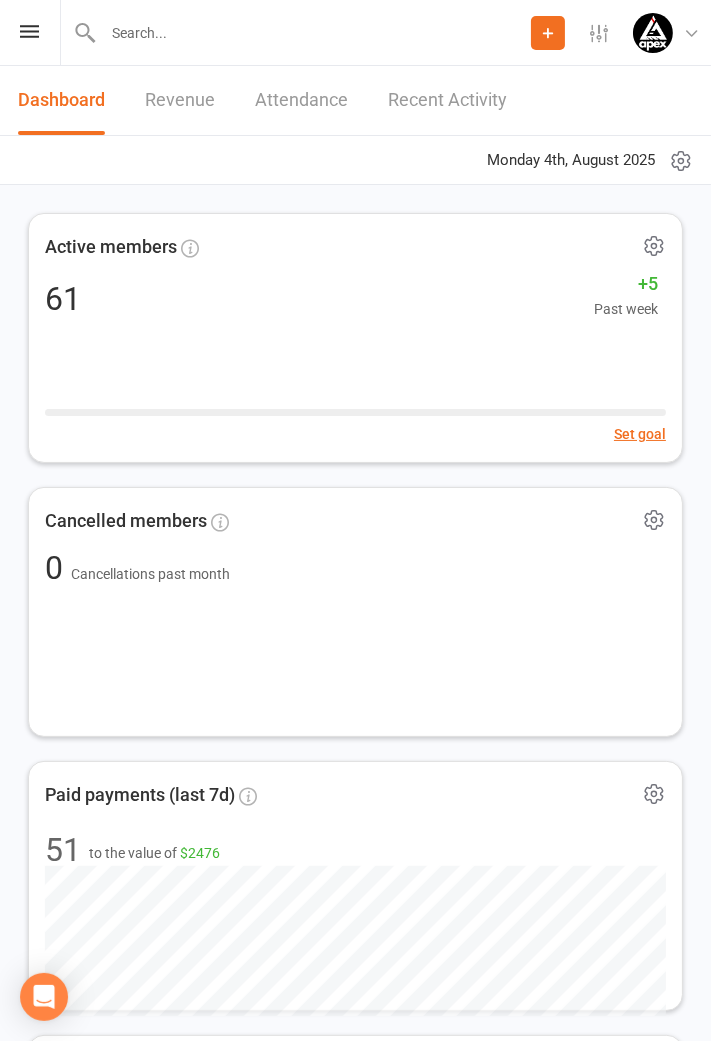 click at bounding box center [29, 31] 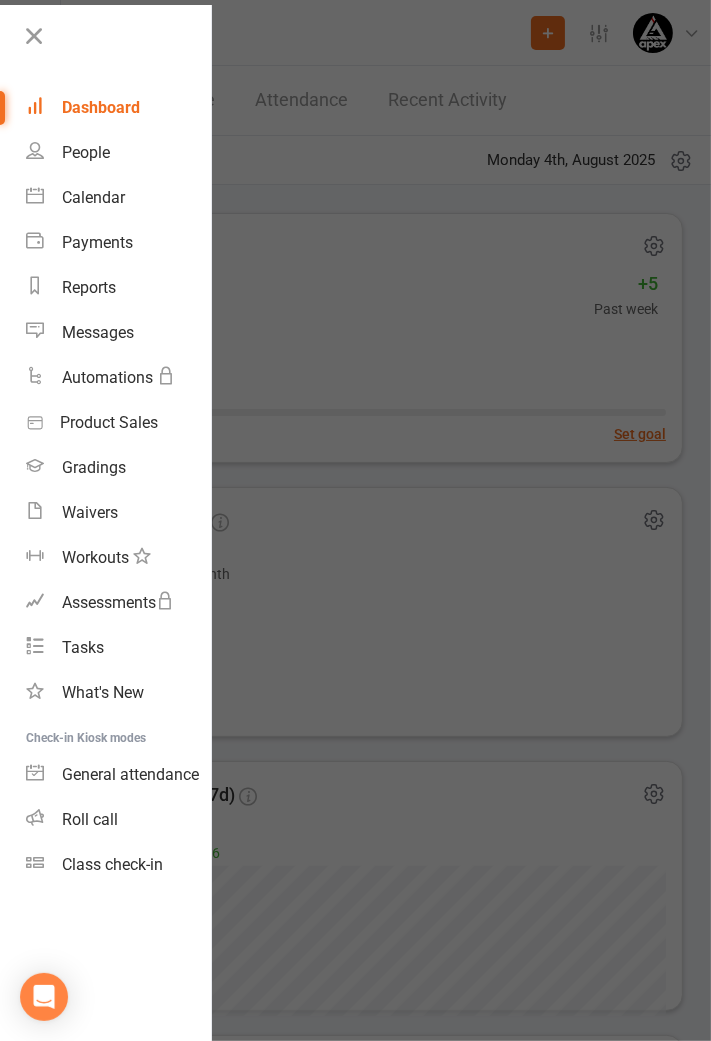 click on "Class check-in" at bounding box center [112, 864] 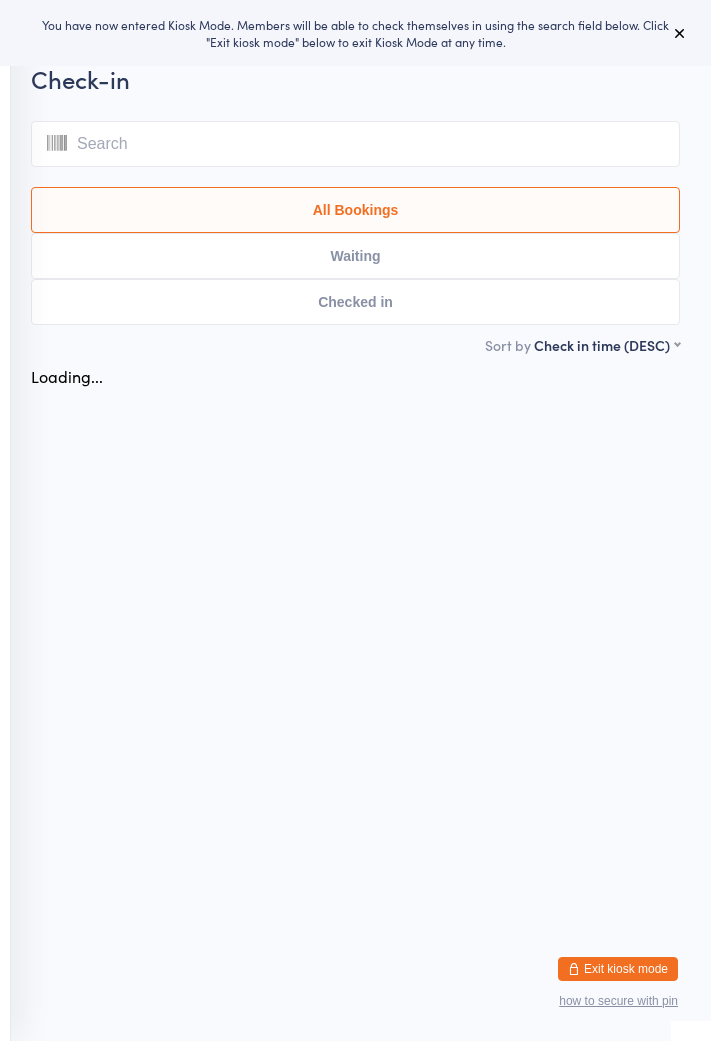 scroll, scrollTop: 0, scrollLeft: 0, axis: both 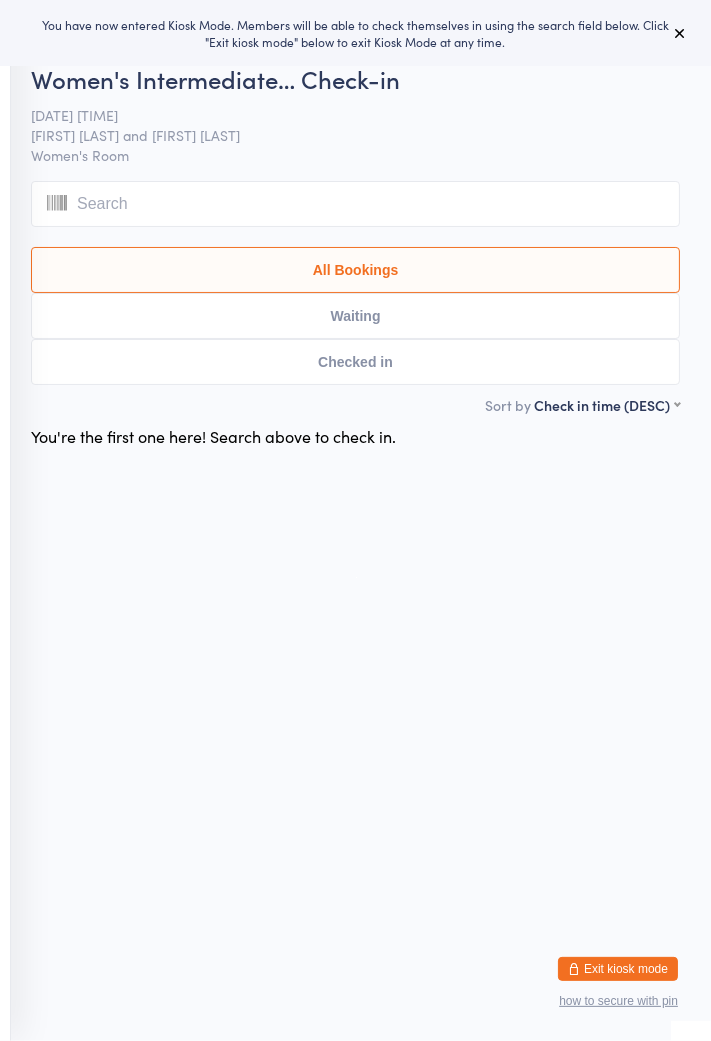 click at bounding box center [355, 204] 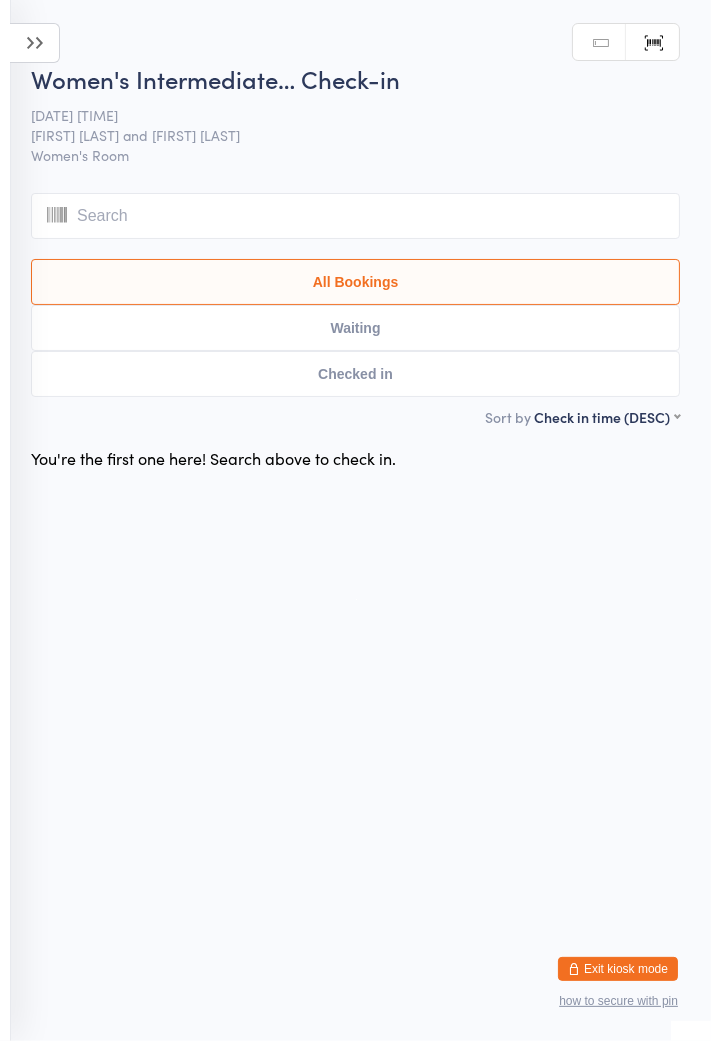 type on "A" 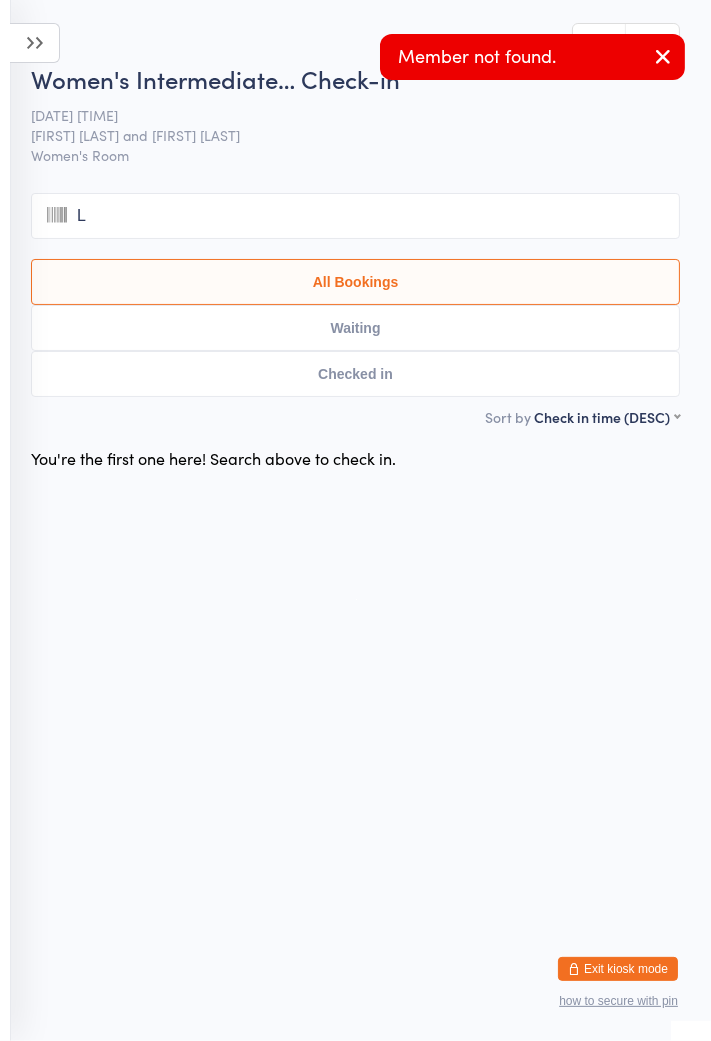 type on "Li" 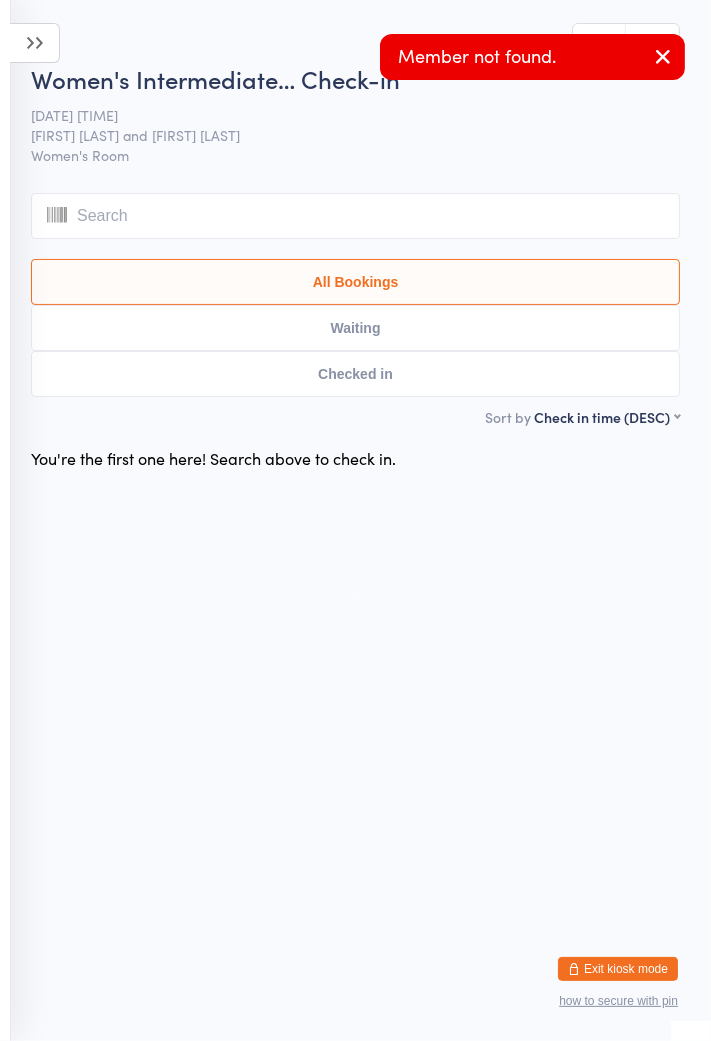 type on "A" 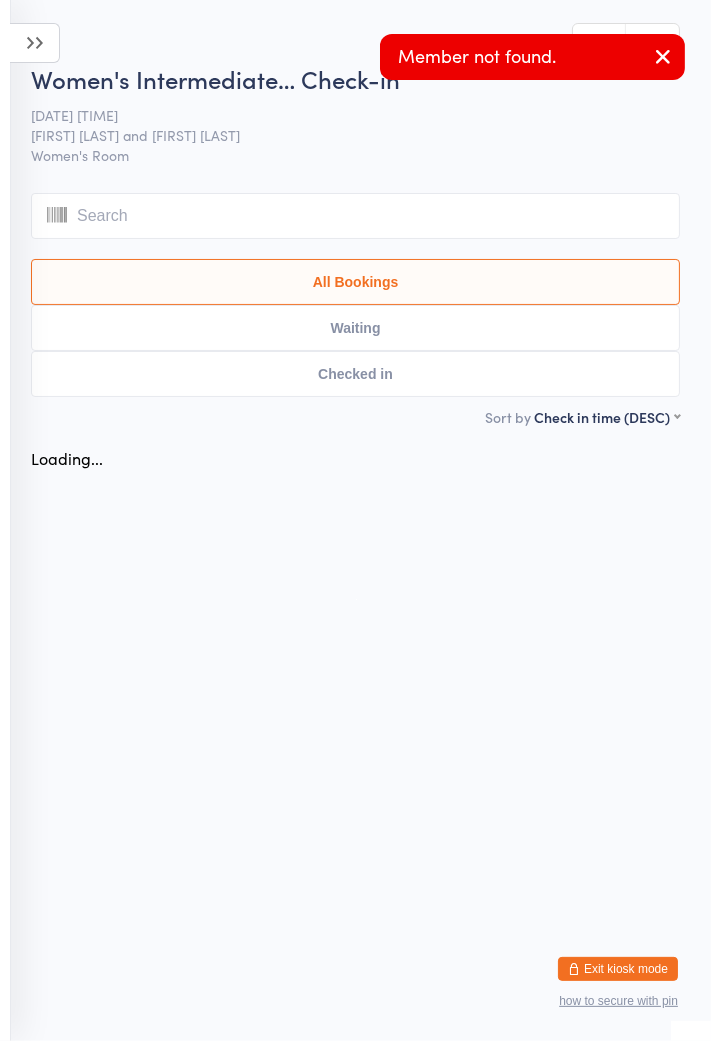 type on "L" 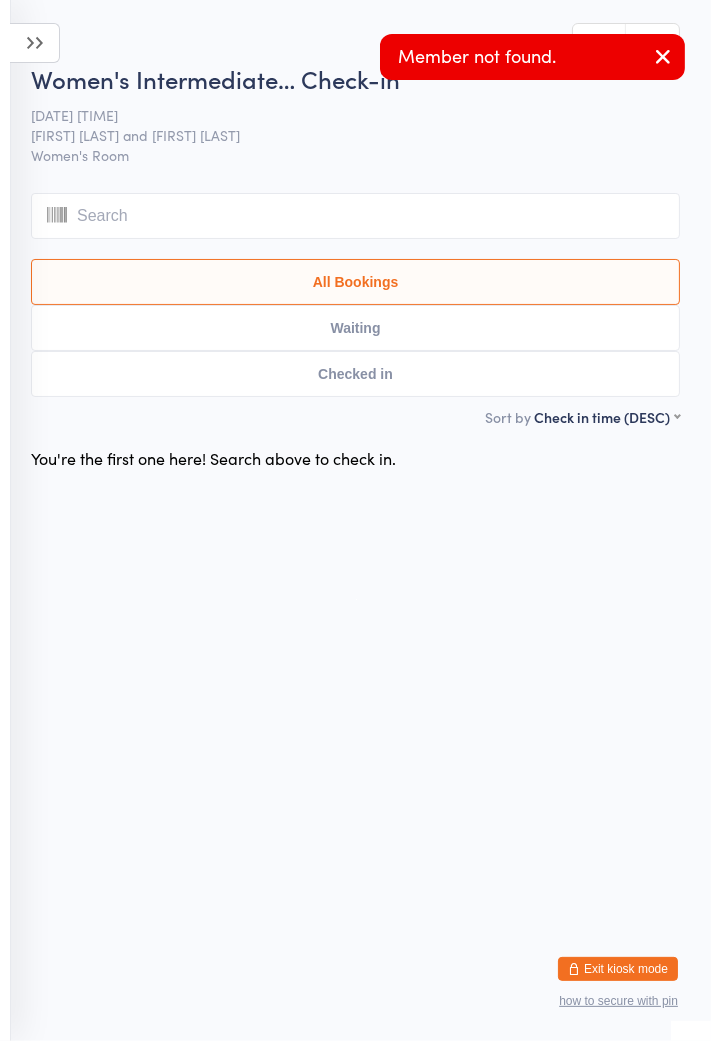 type on "A" 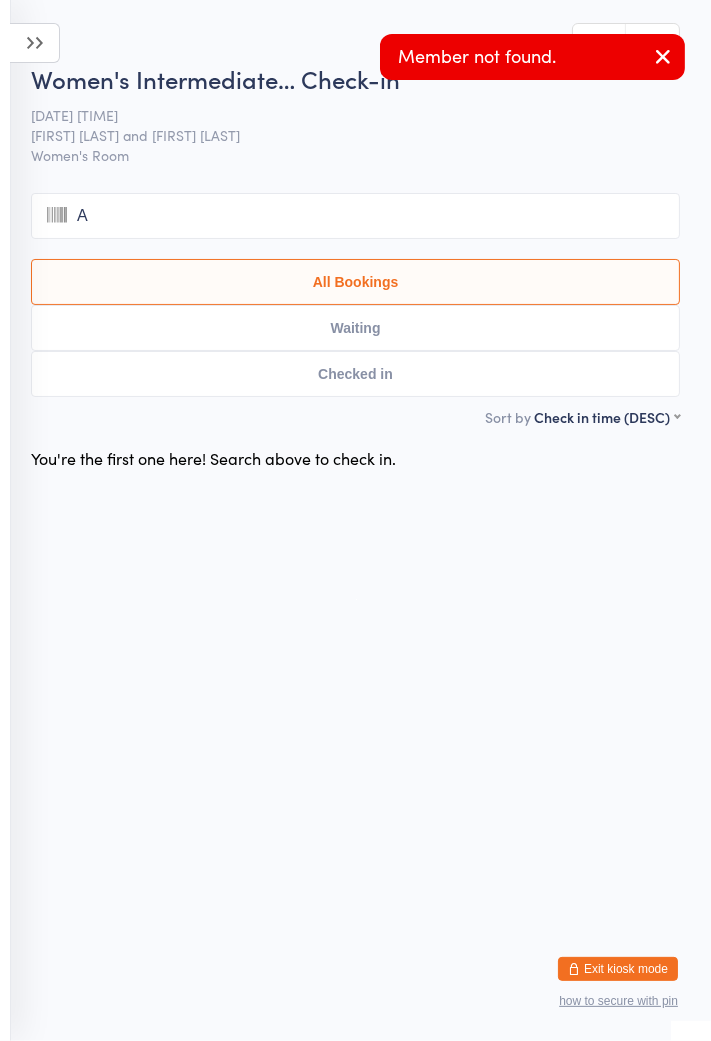type 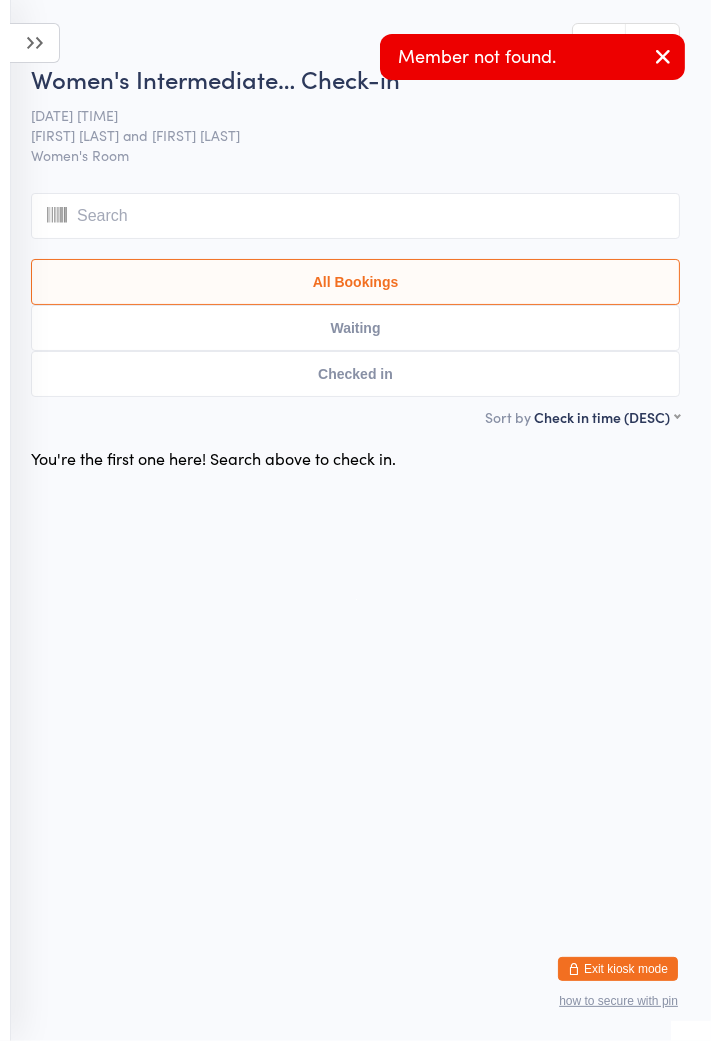 click at bounding box center [35, 43] 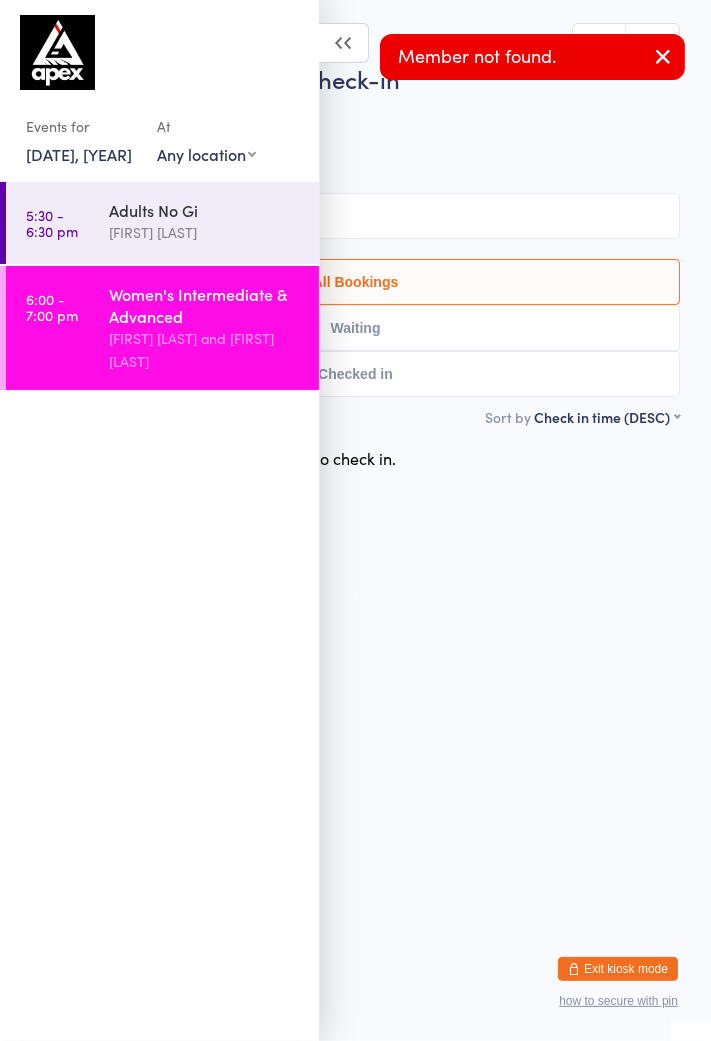 click on "Events for [DATE], [YEAR] [DATE], [YEAR]
July [YEAR]
Sun Mon Tue Wed Thu Fri Sat
27
29
30
01
02
03
04
05
28
06
07
08
09
10
11
12
29
13
14
15
16
17
18
19
30
20
21
22
23
24
25
26
31
27
28
29
30
31
01
02" at bounding box center [159, 94] 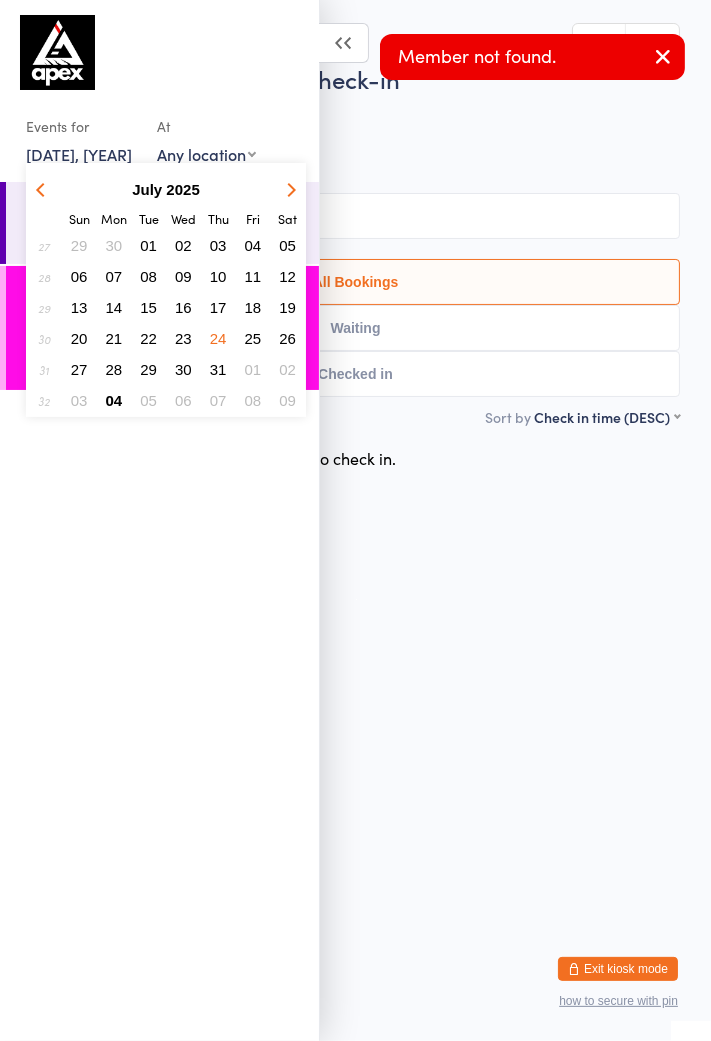 click on "04" at bounding box center (114, 400) 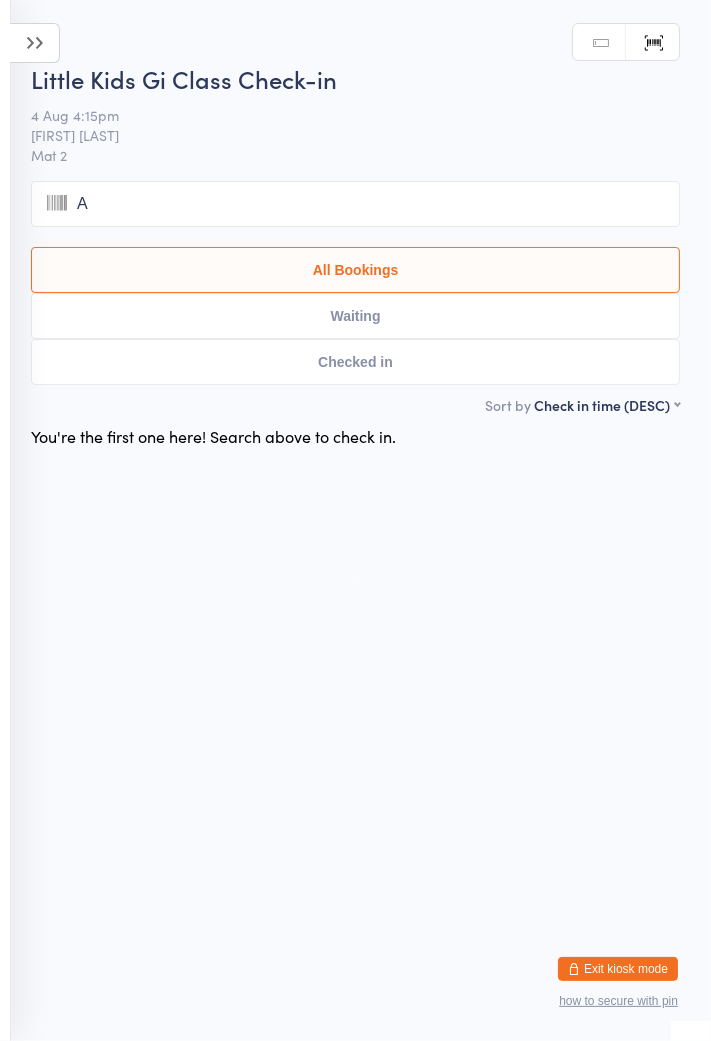 type on "Al" 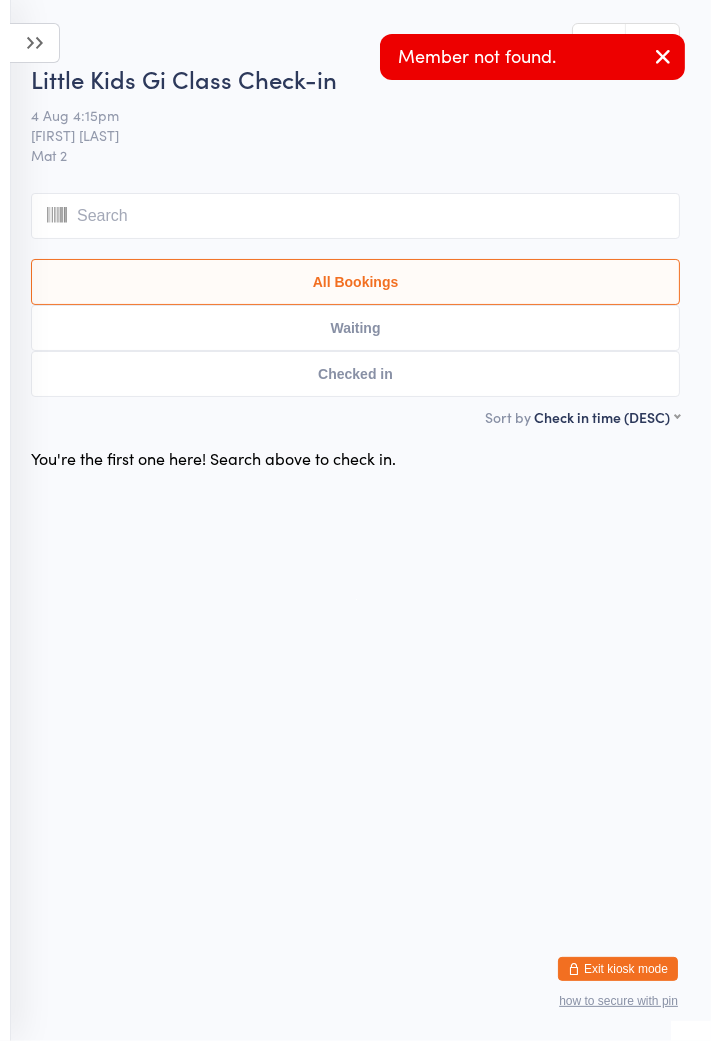 type on "A" 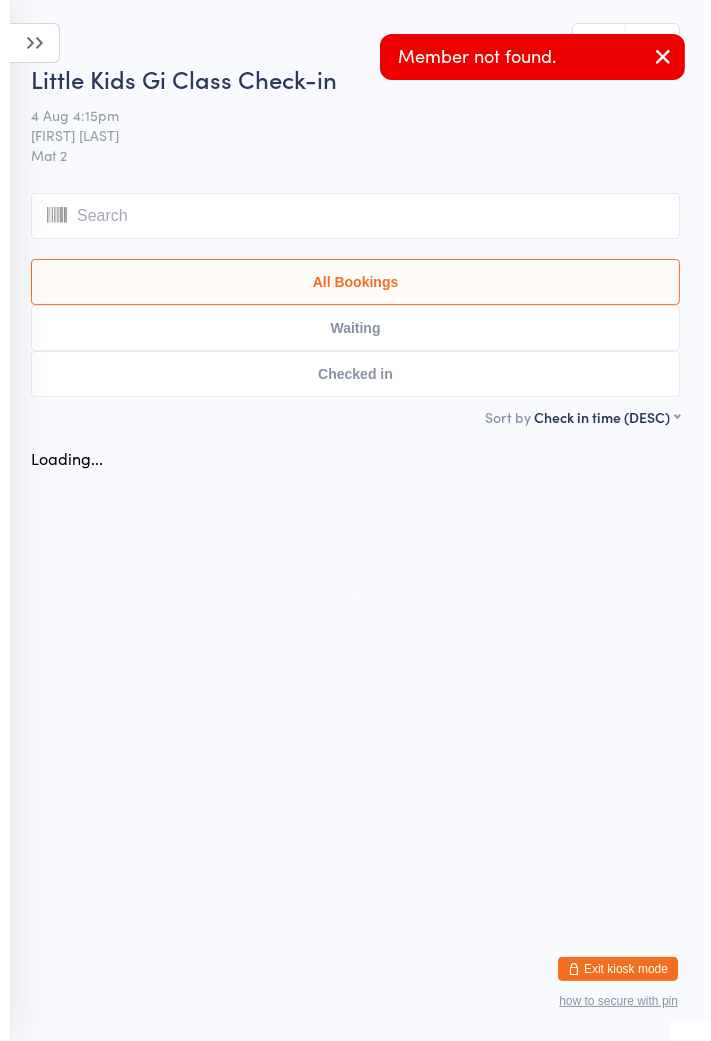 type on "A" 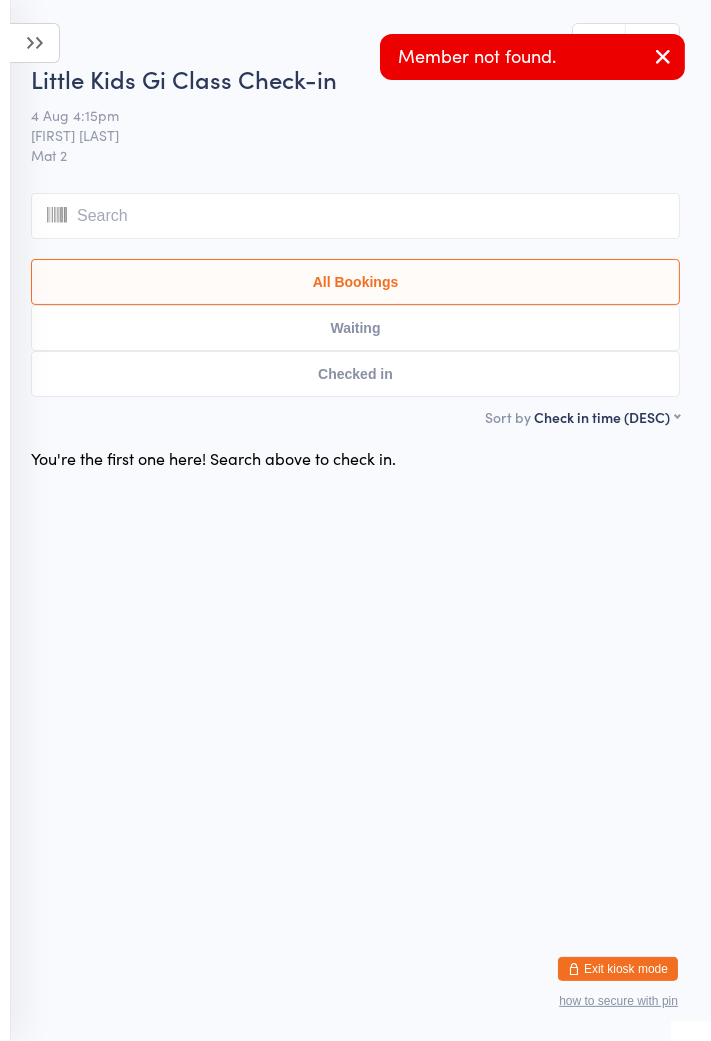 type on "H" 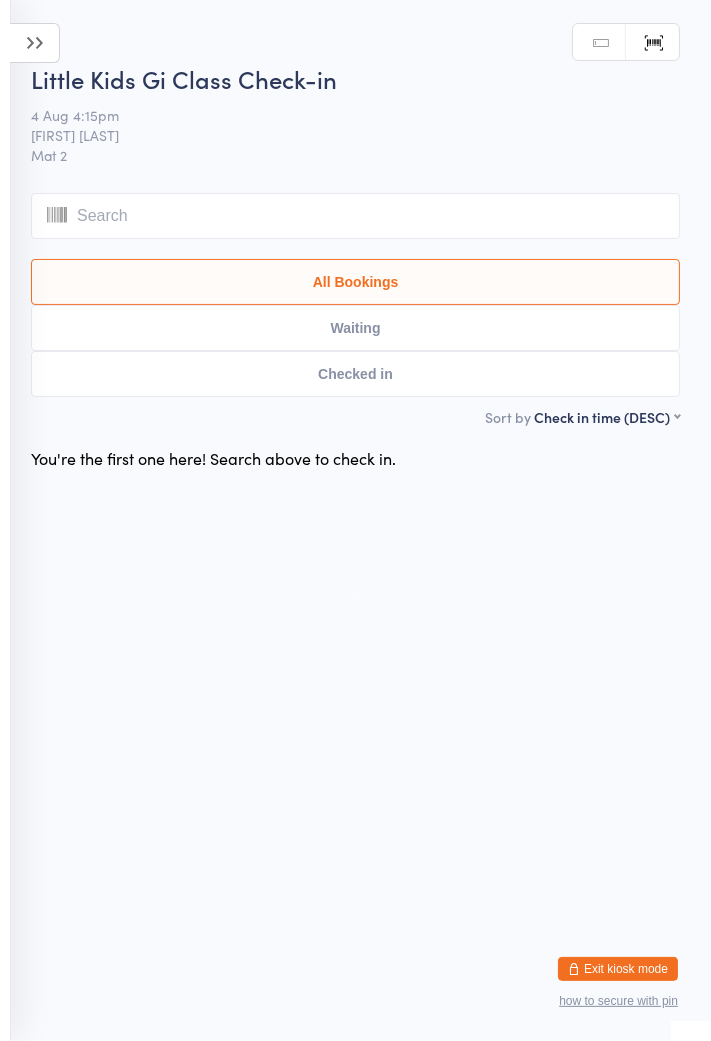 click 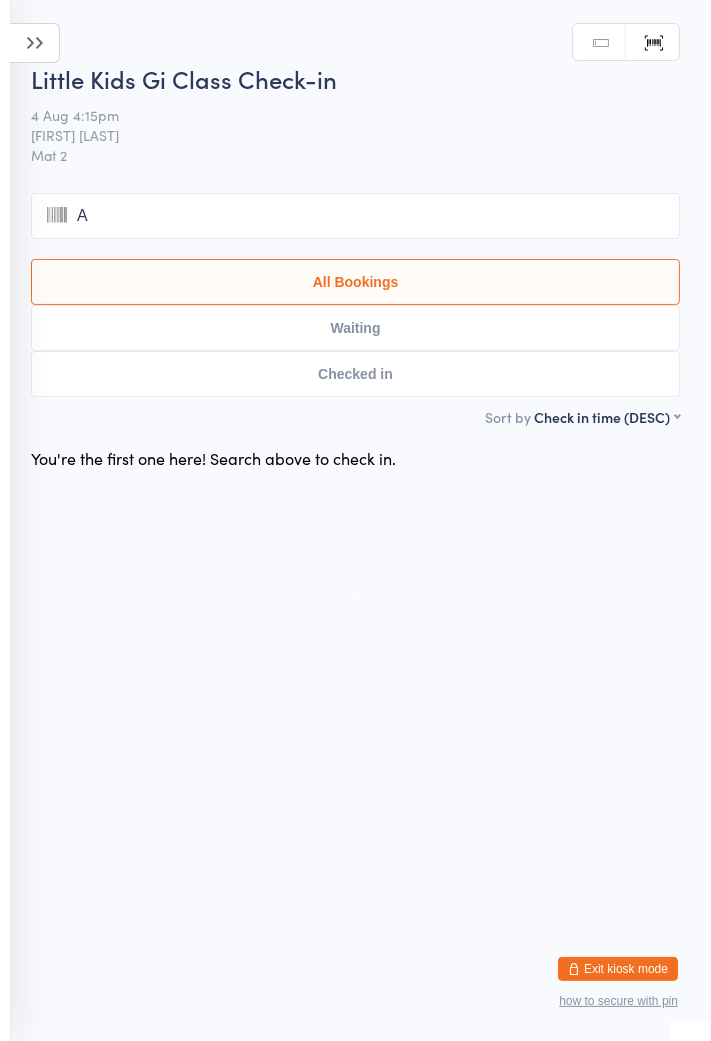 type 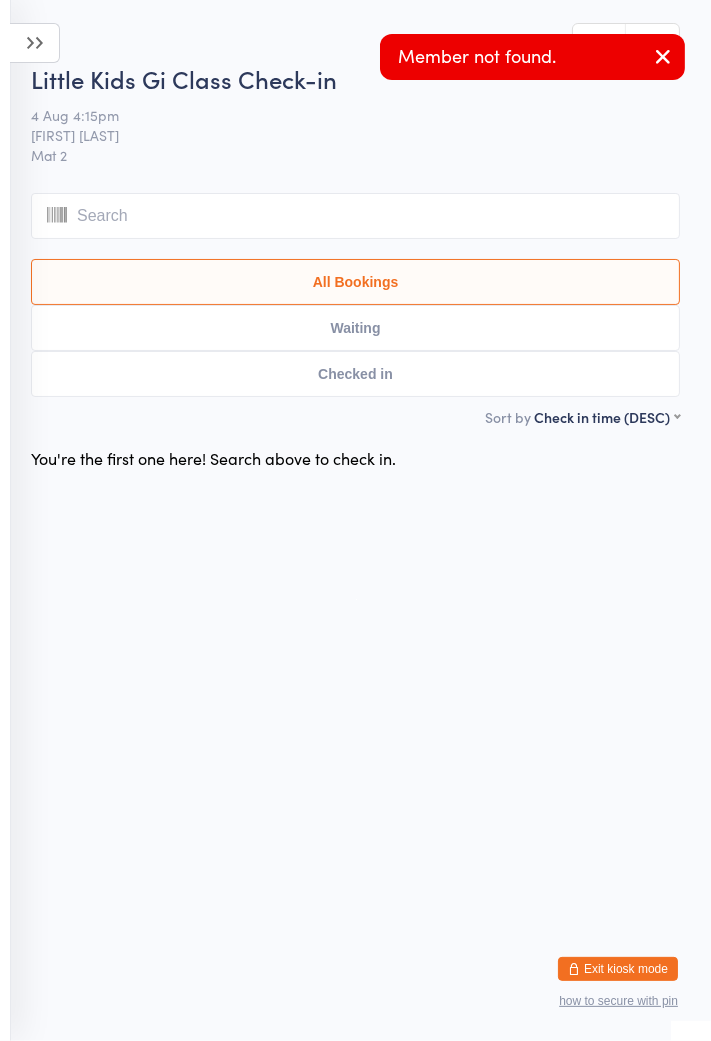 click on "Check in time (DESC) First name (ASC) First name (DESC) Last name (ASC) Last name (DESC) Check in time (ASC) Check in time (DESC) Rank (ASC) Rank (DESC)" at bounding box center [607, 417] 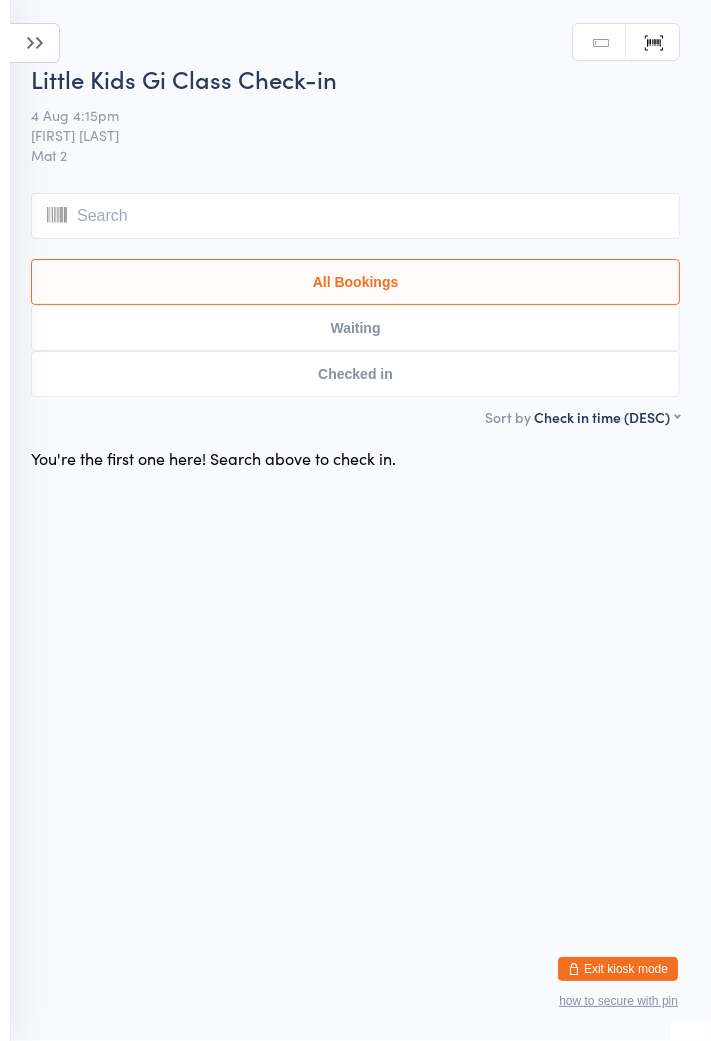 click on "First name (ASC) First name (DESC) Last name (ASC) Last name (DESC) Check in time (ASC) Check in time (DESC) Rank (ASC) Rank (DESC)" at bounding box center [607, 415] 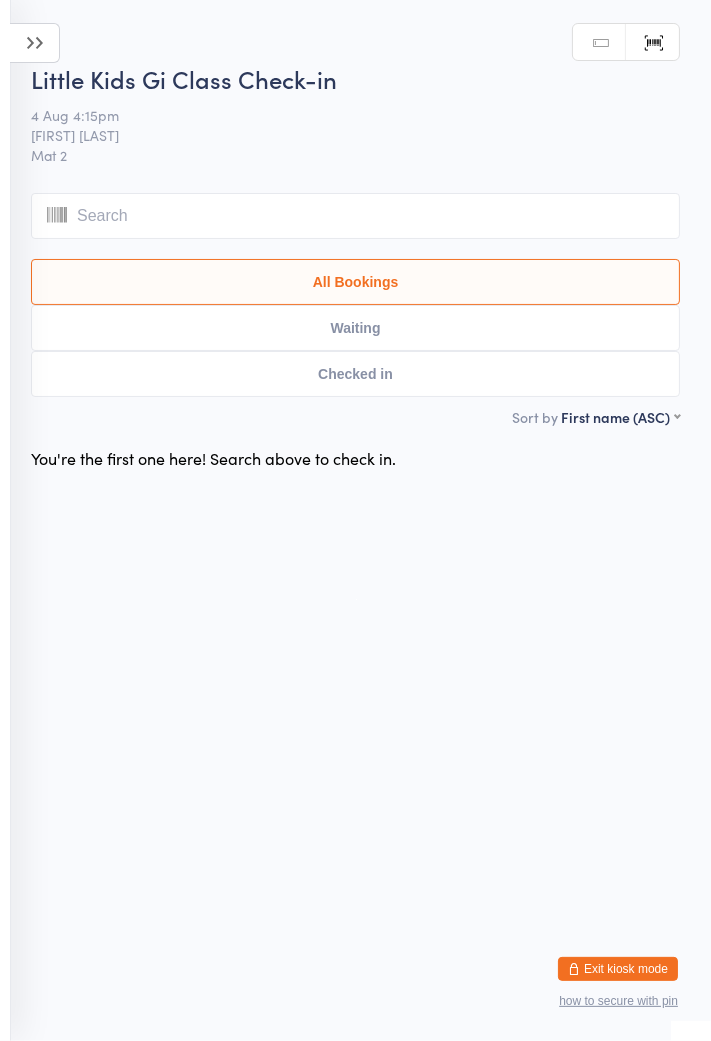 type on "A" 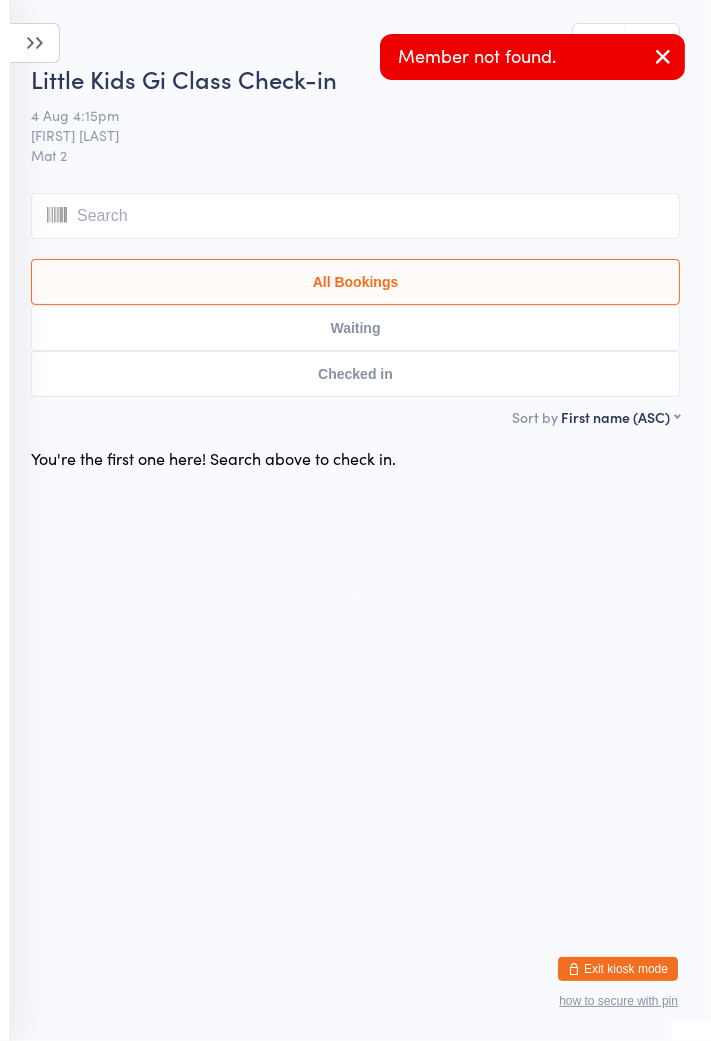 click at bounding box center (663, 56) 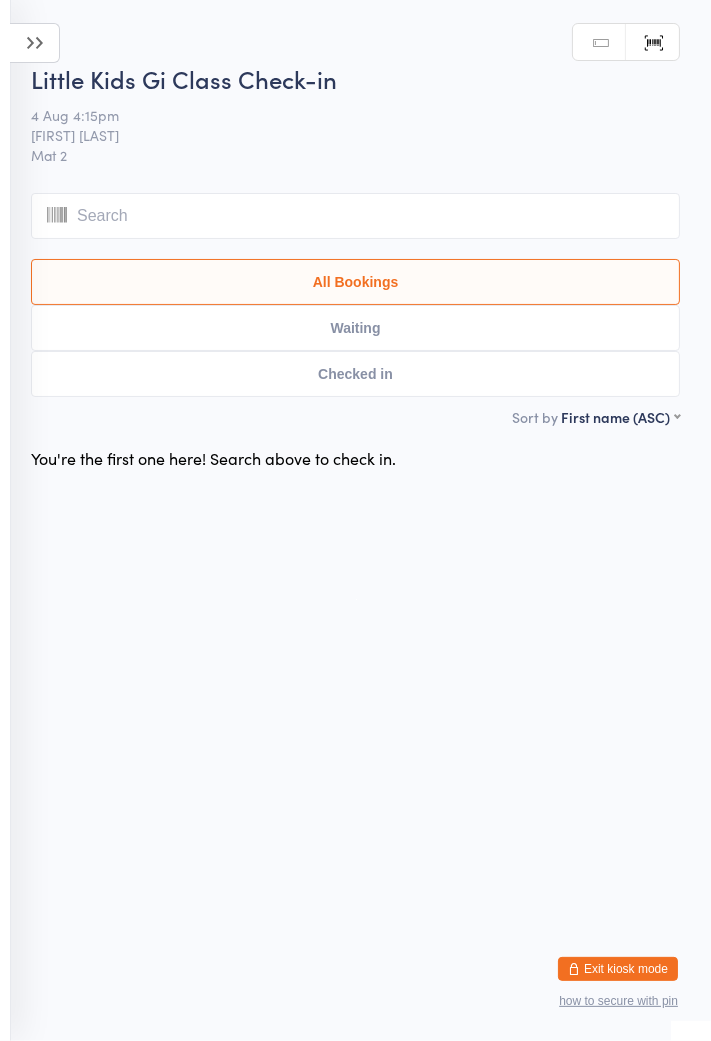 click on "Manual search" at bounding box center (599, 43) 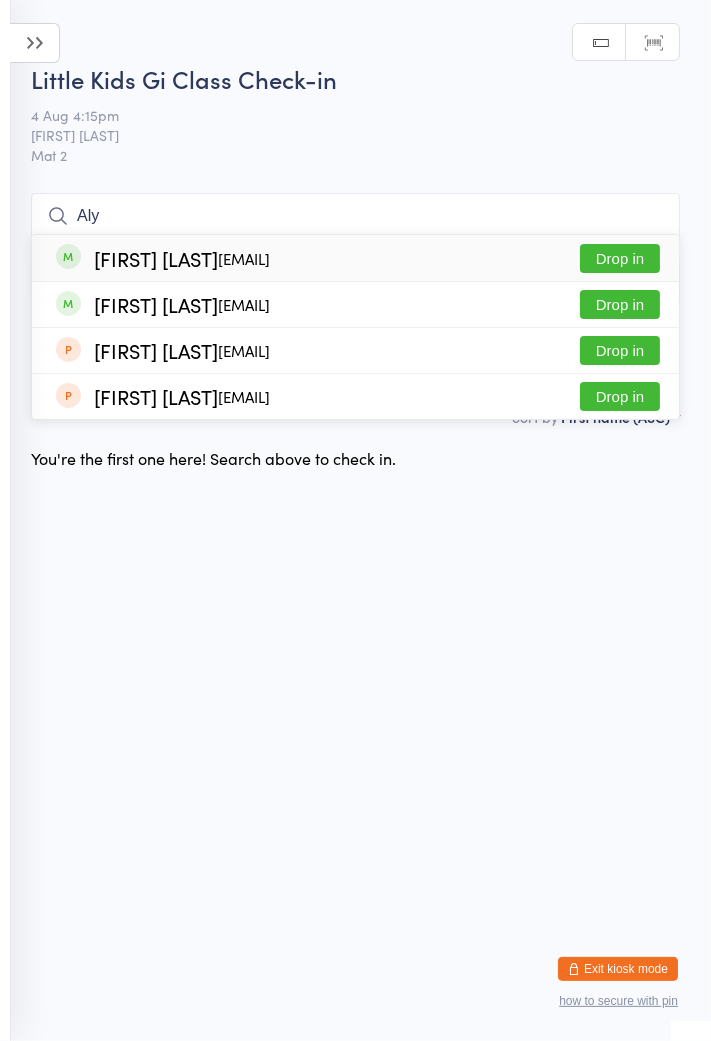 type on "Aly" 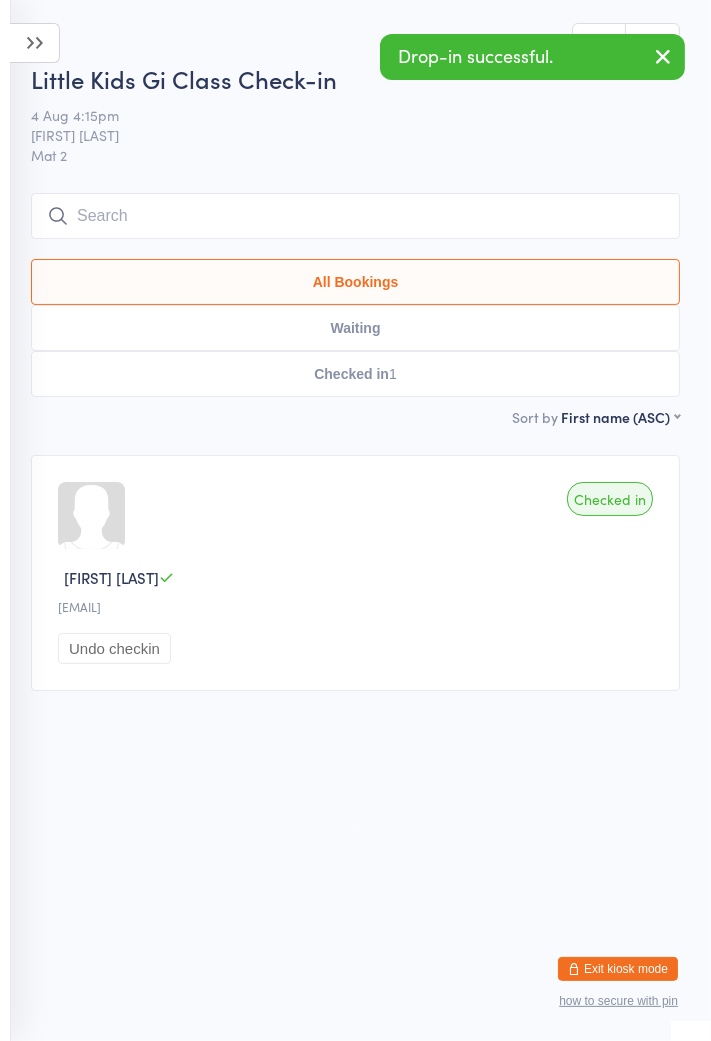 click on "Undo checkin" at bounding box center [114, 648] 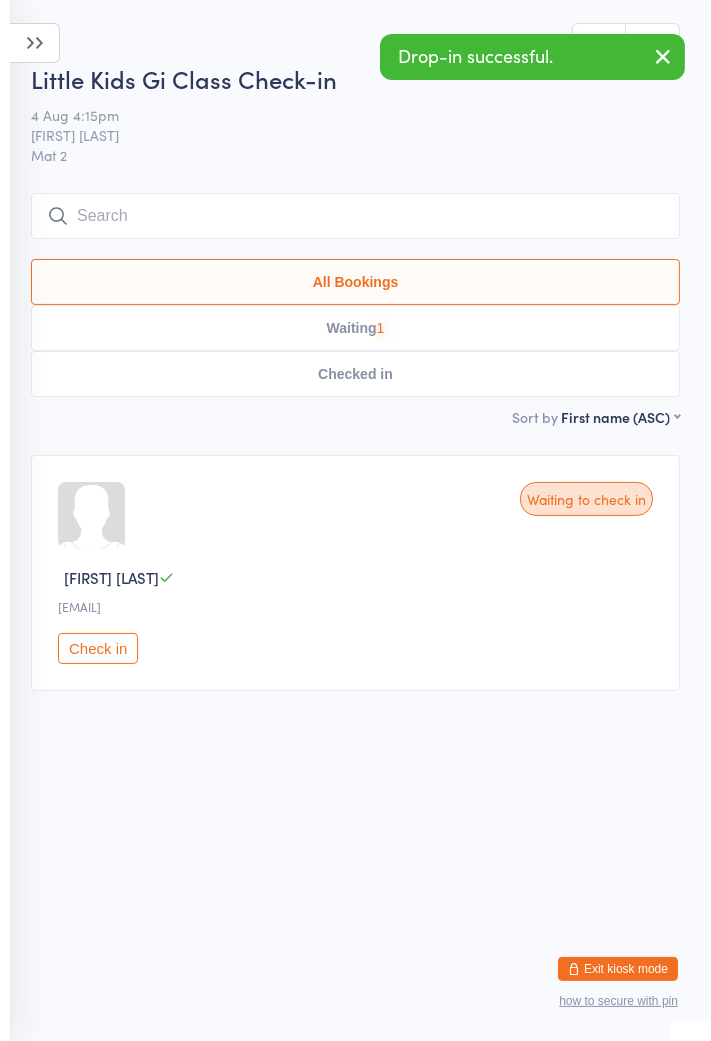 click at bounding box center (355, 216) 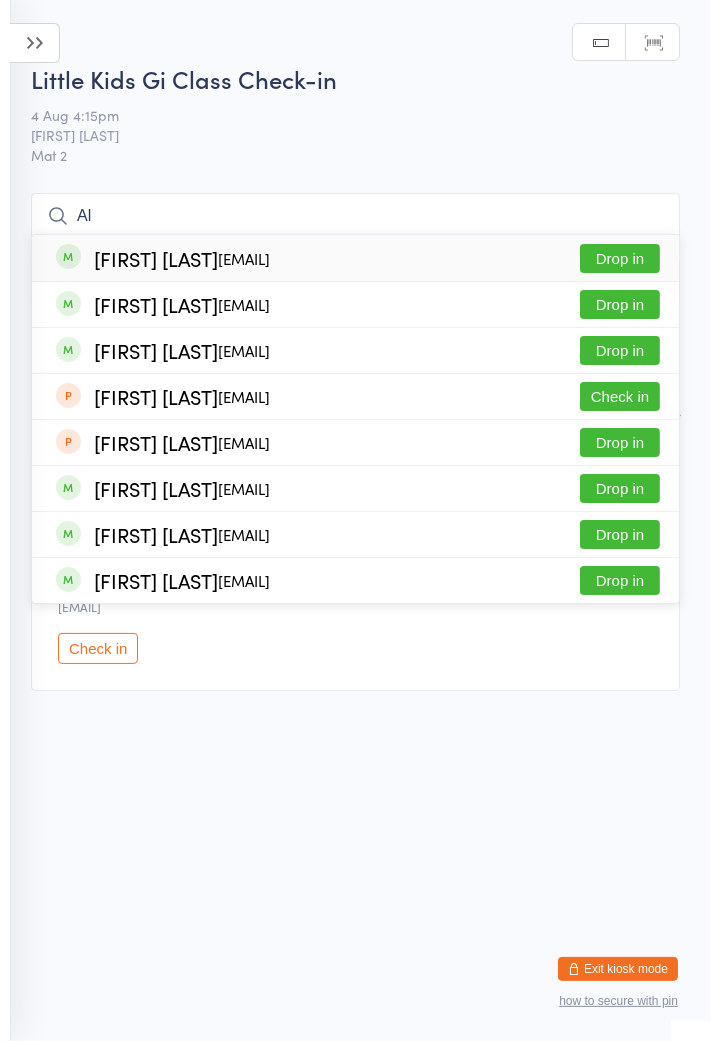 type on "Al" 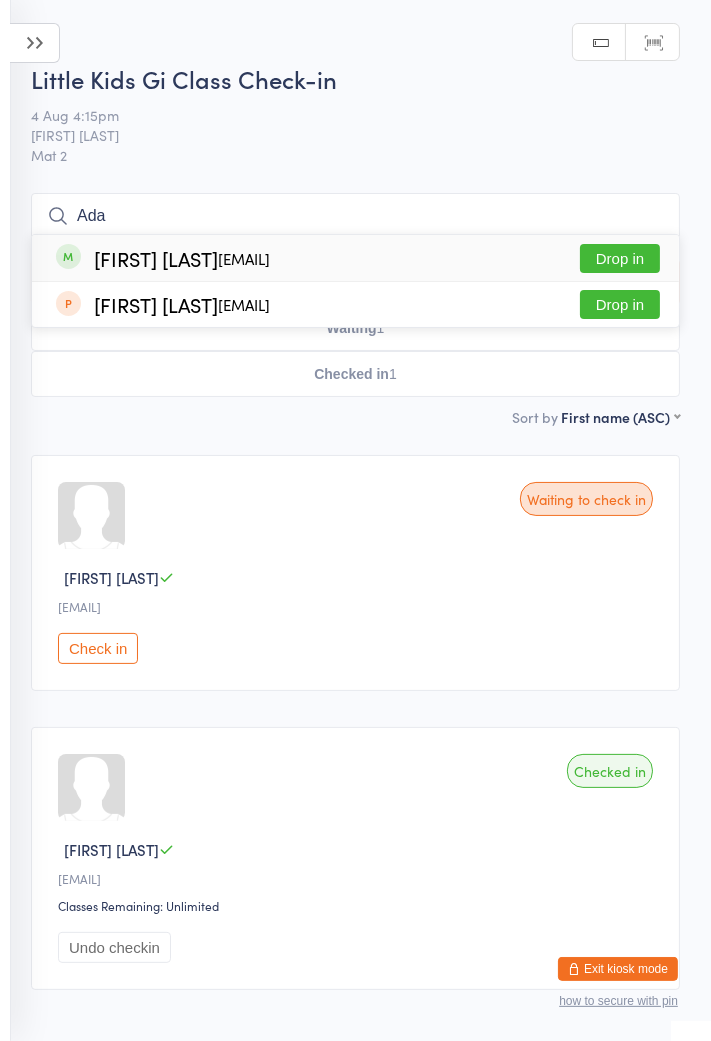 type on "Ada" 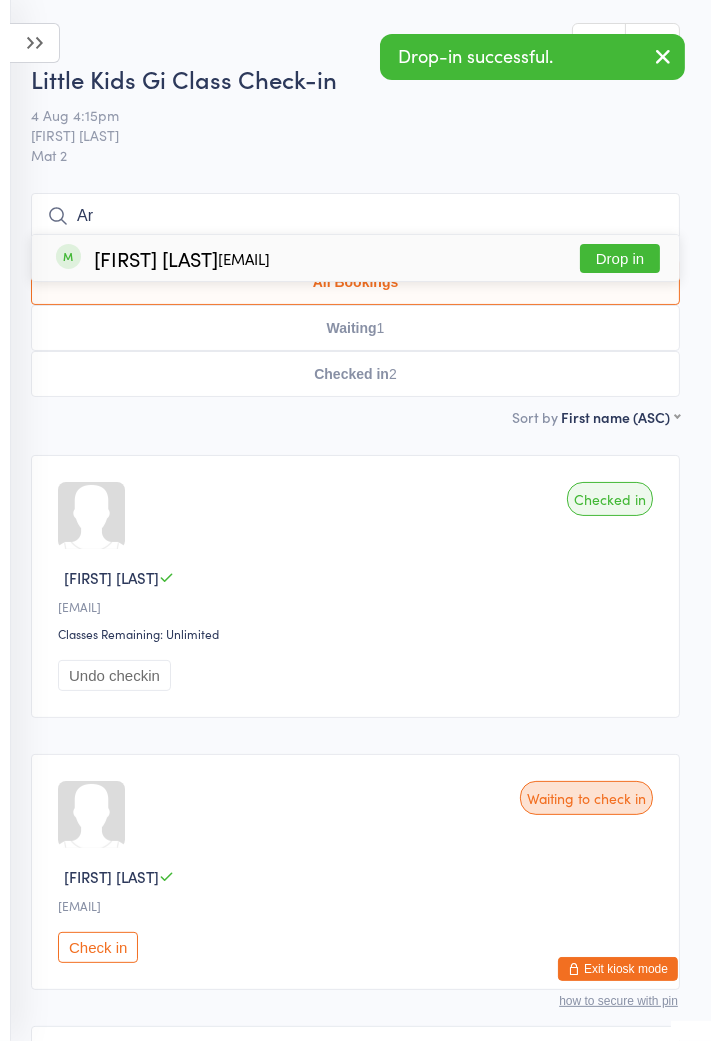 type on "Ar" 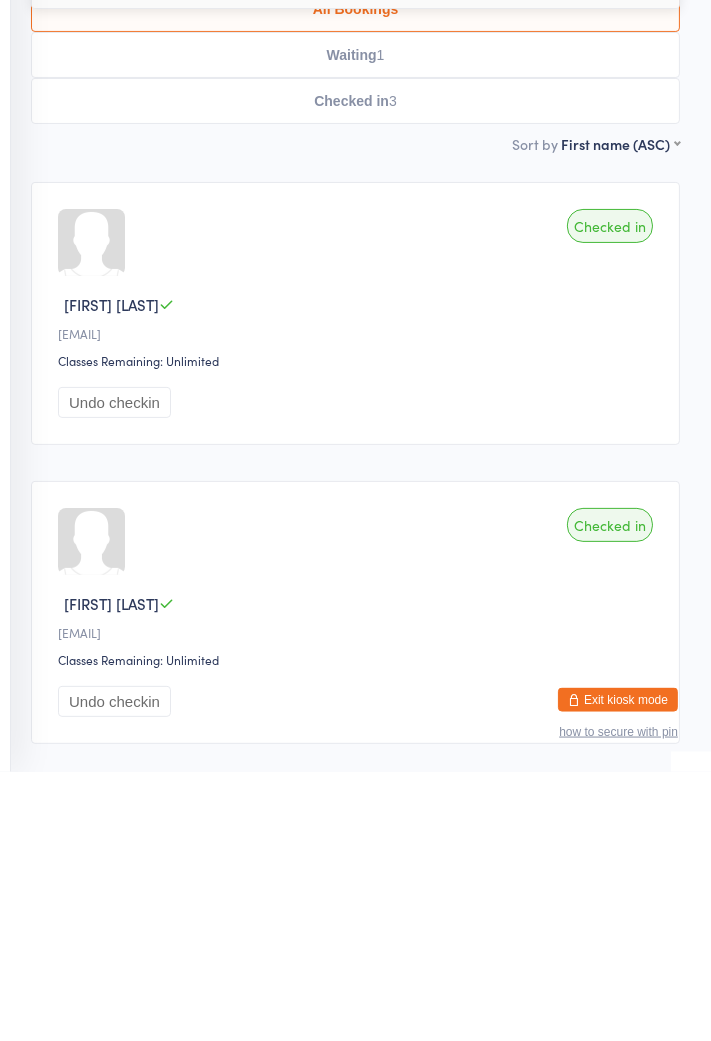 scroll, scrollTop: 4, scrollLeft: 0, axis: vertical 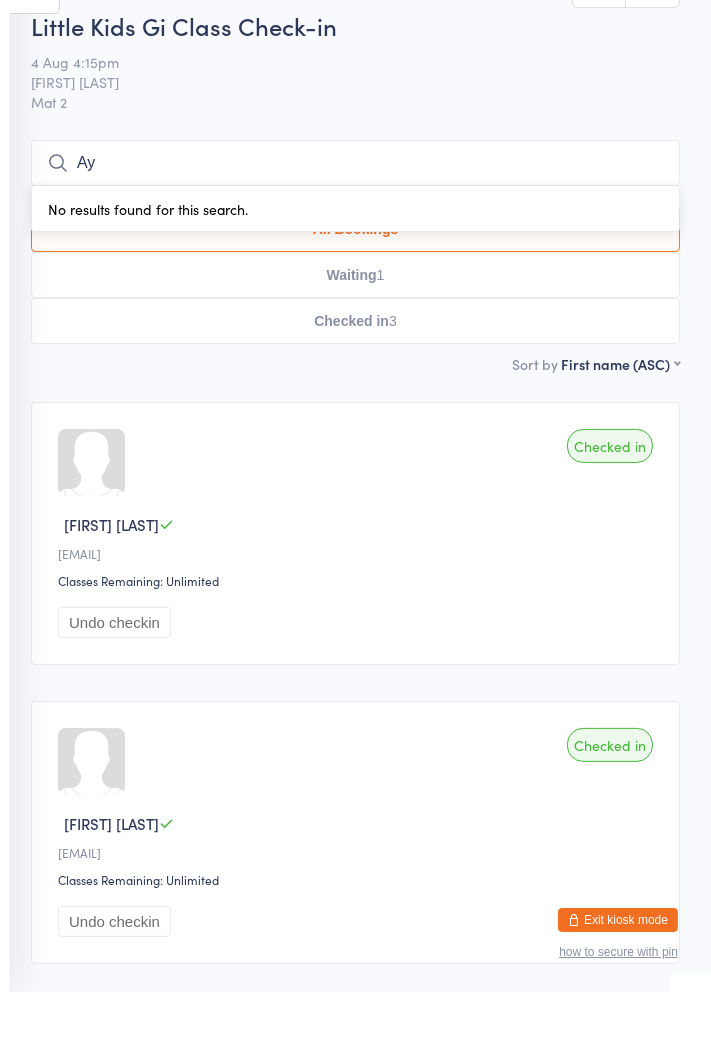 type on "A" 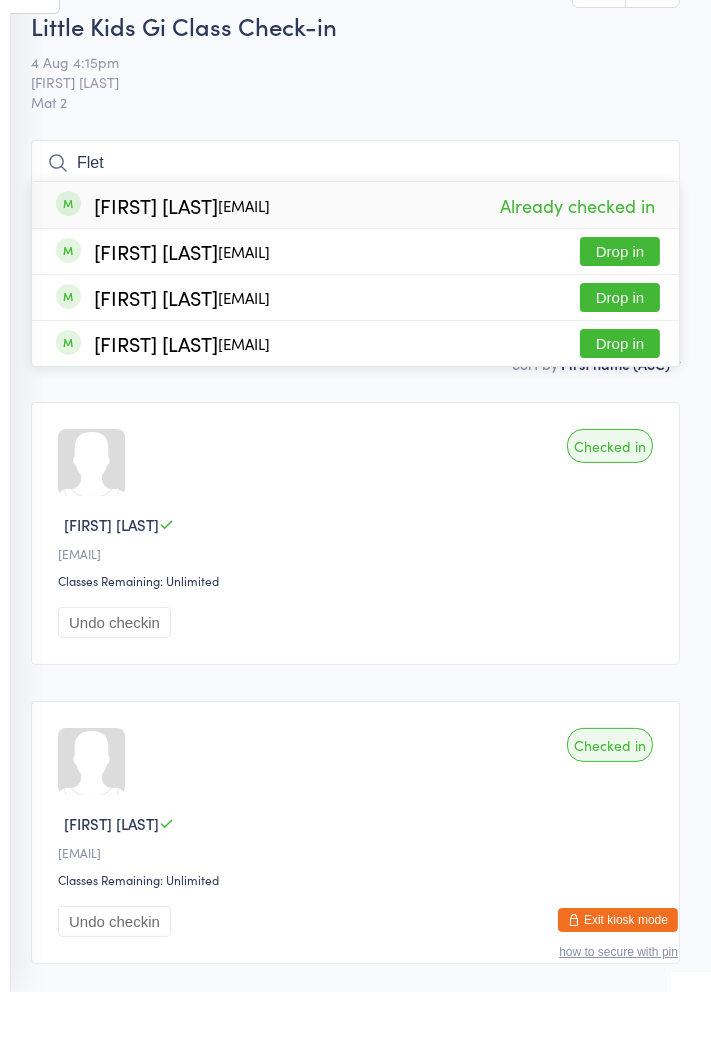type on "Flet" 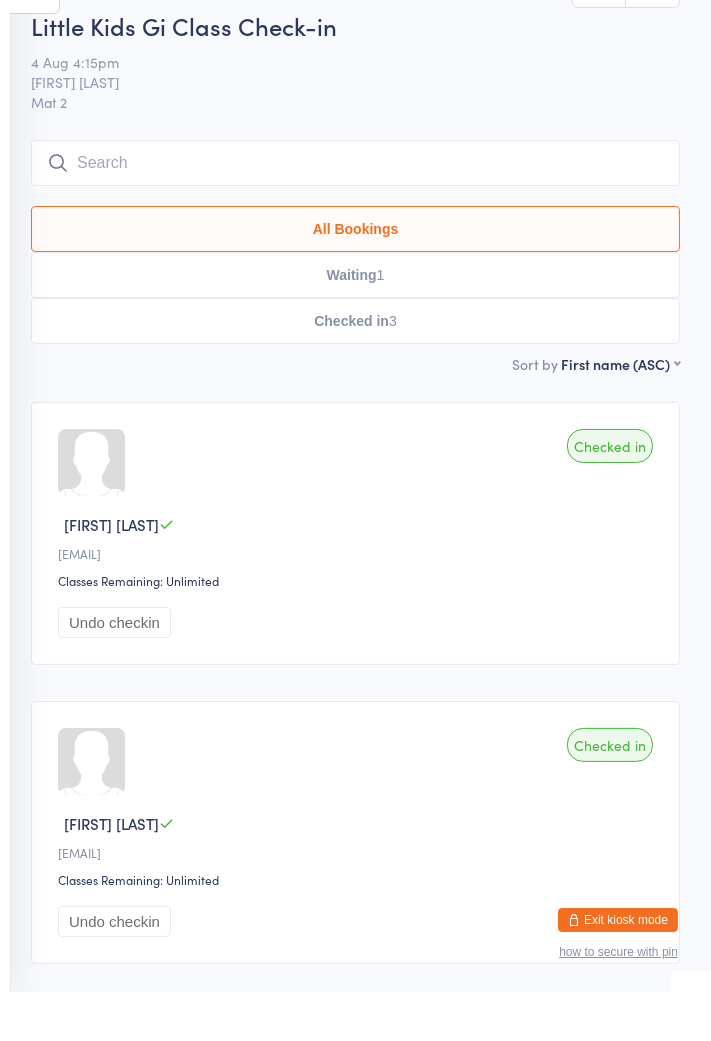 scroll, scrollTop: 4, scrollLeft: 0, axis: vertical 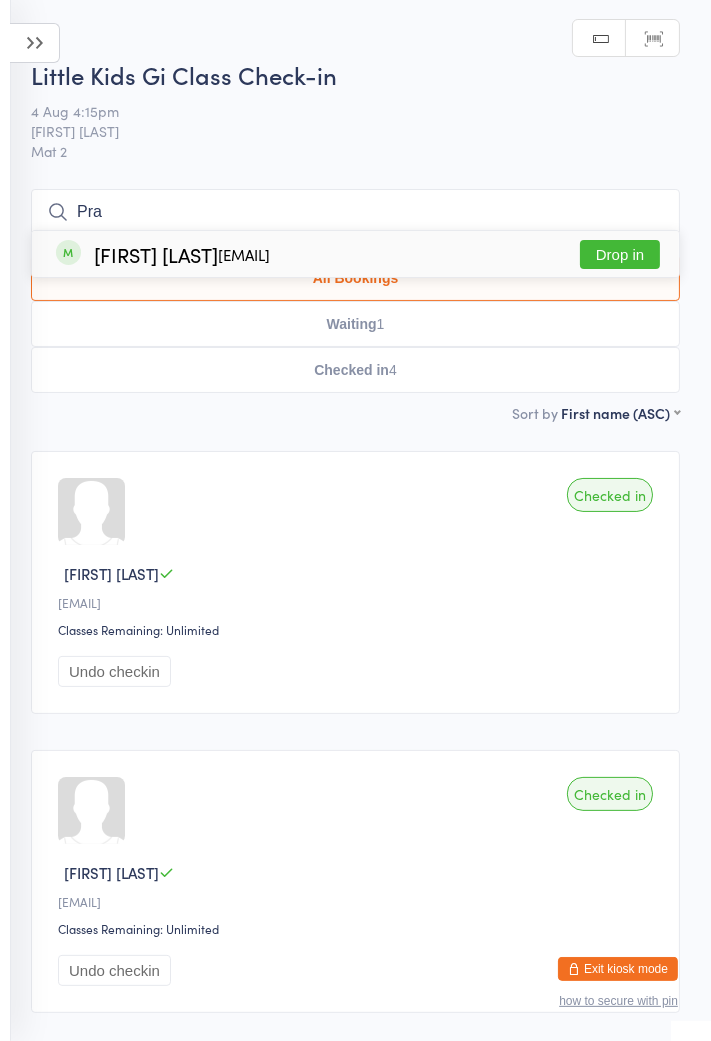 type on "Pra" 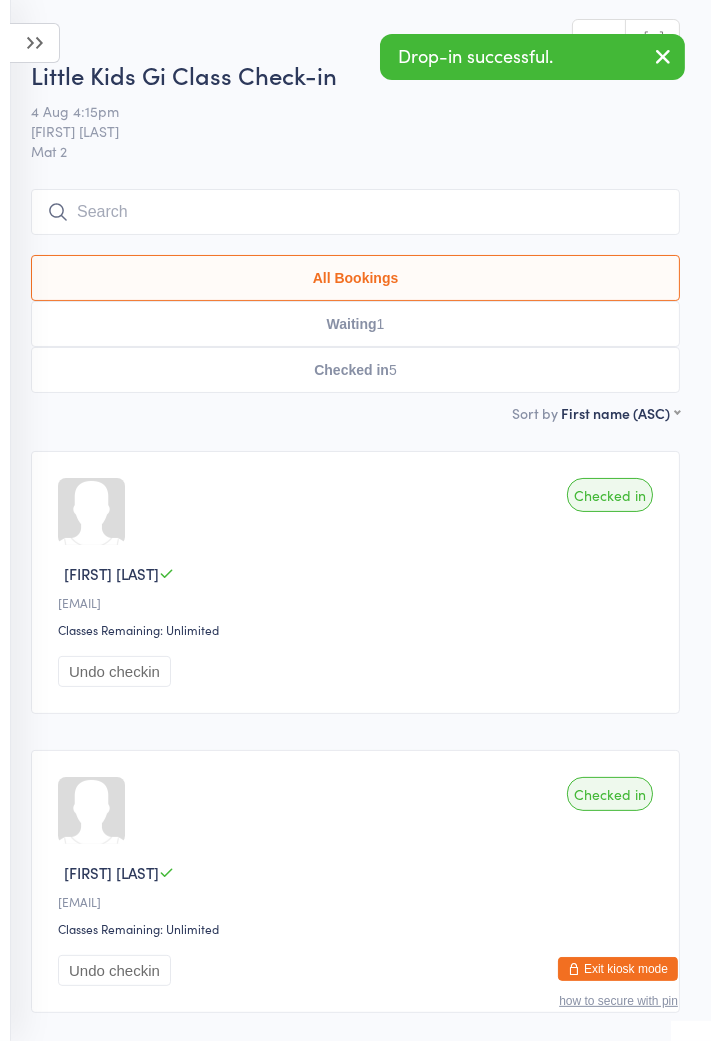 type on "J" 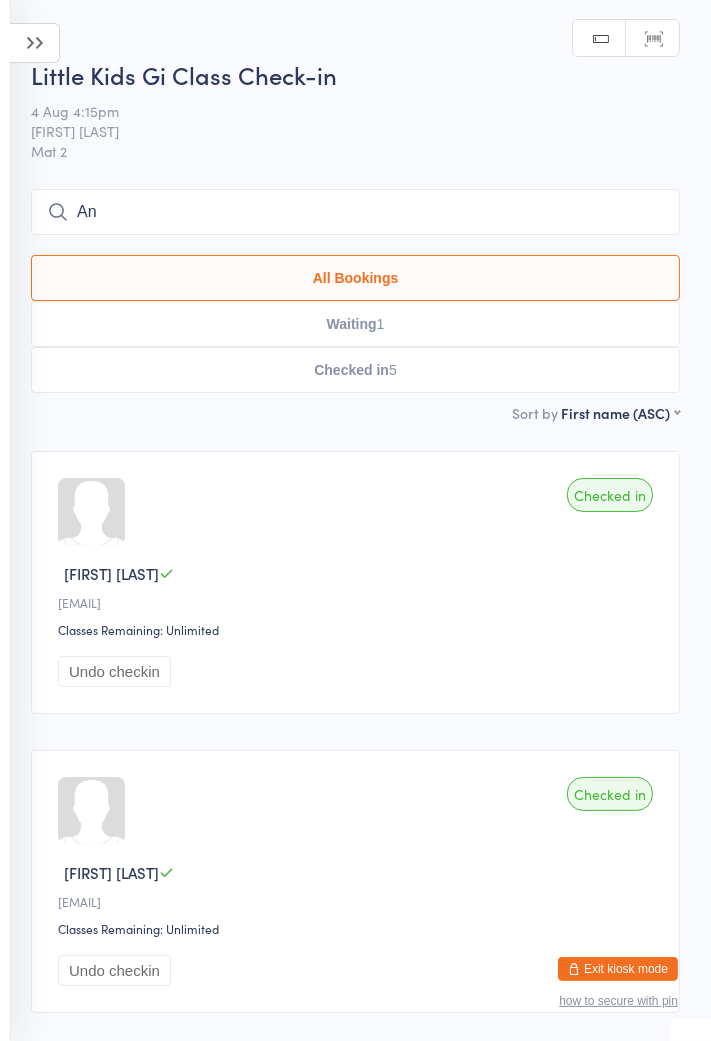 type on "A" 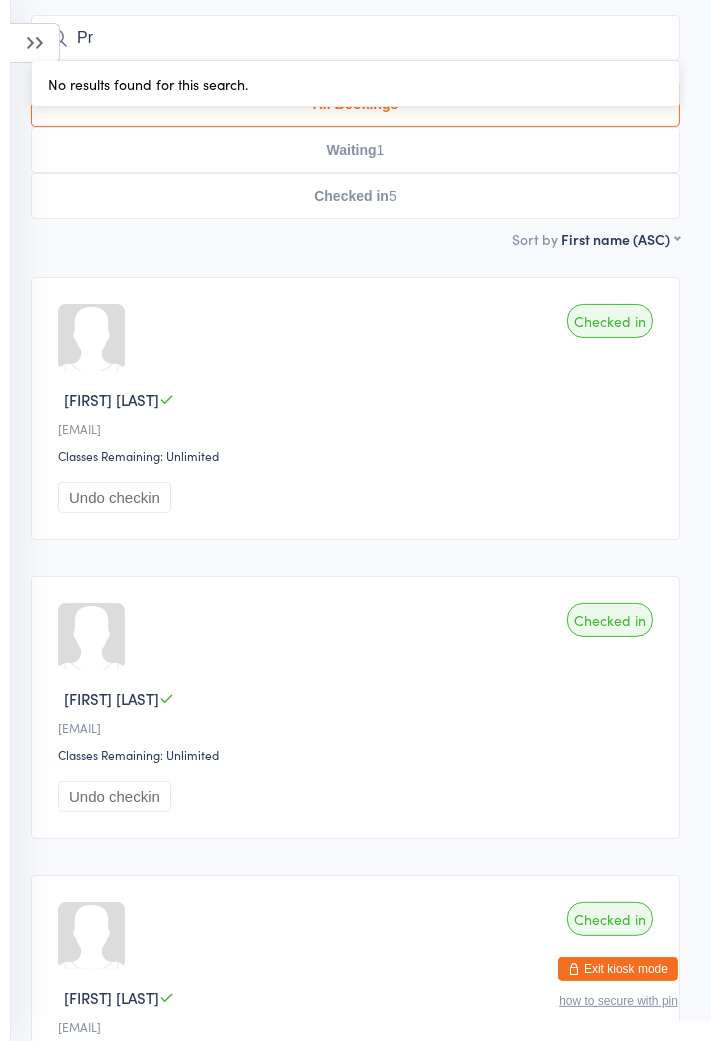 scroll, scrollTop: 176, scrollLeft: 0, axis: vertical 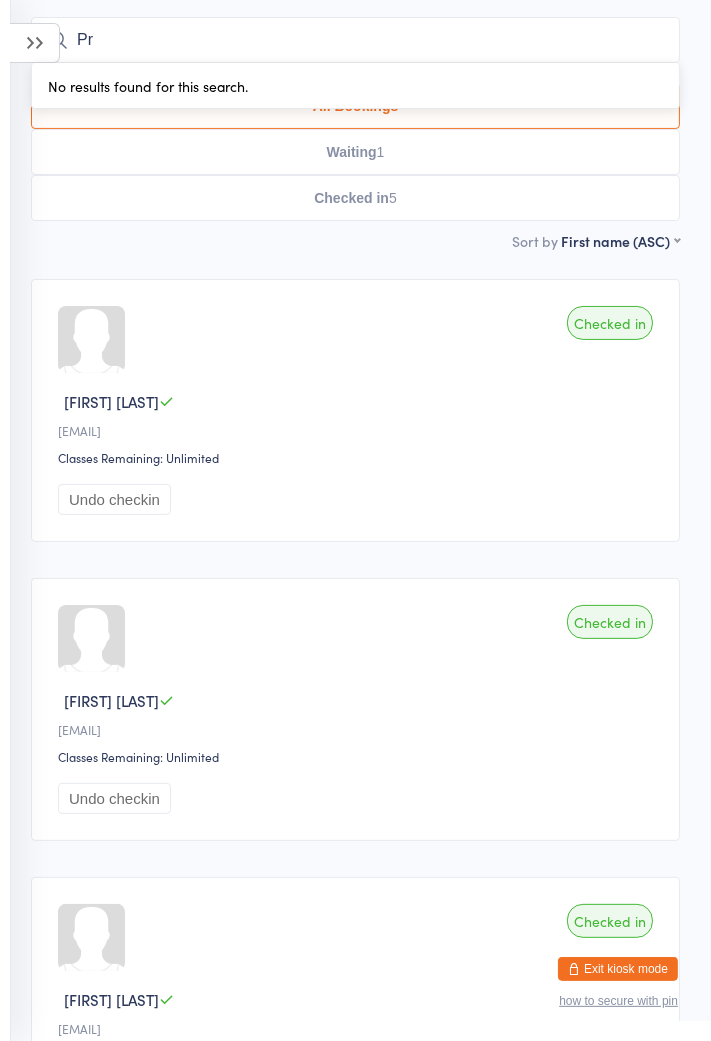 type on "P" 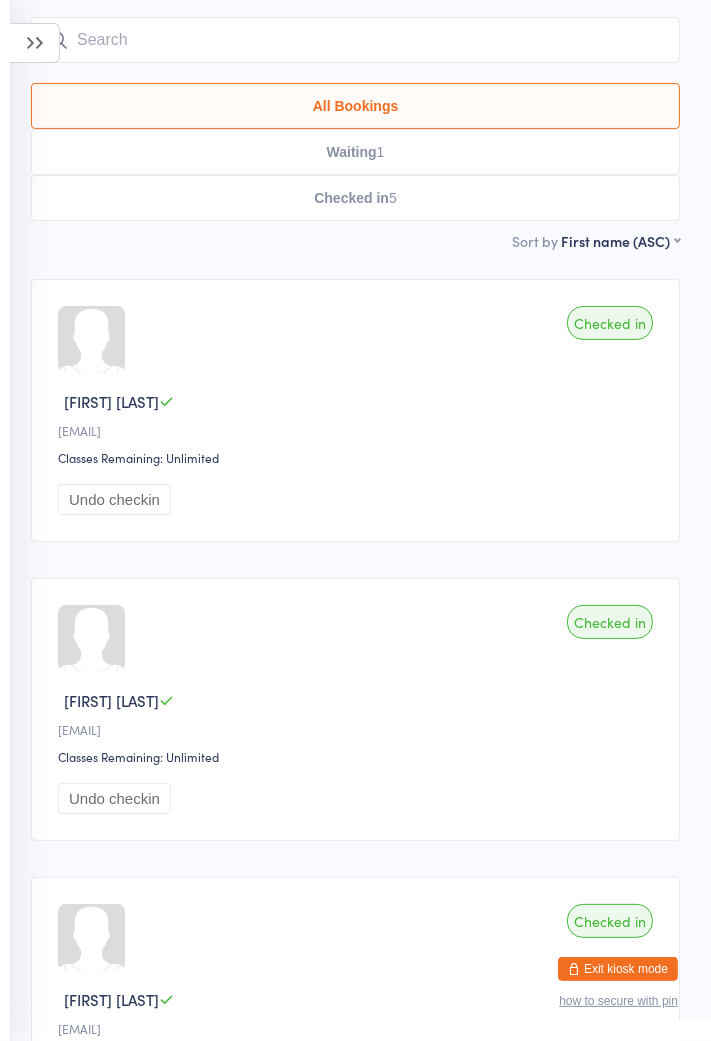 type on "D" 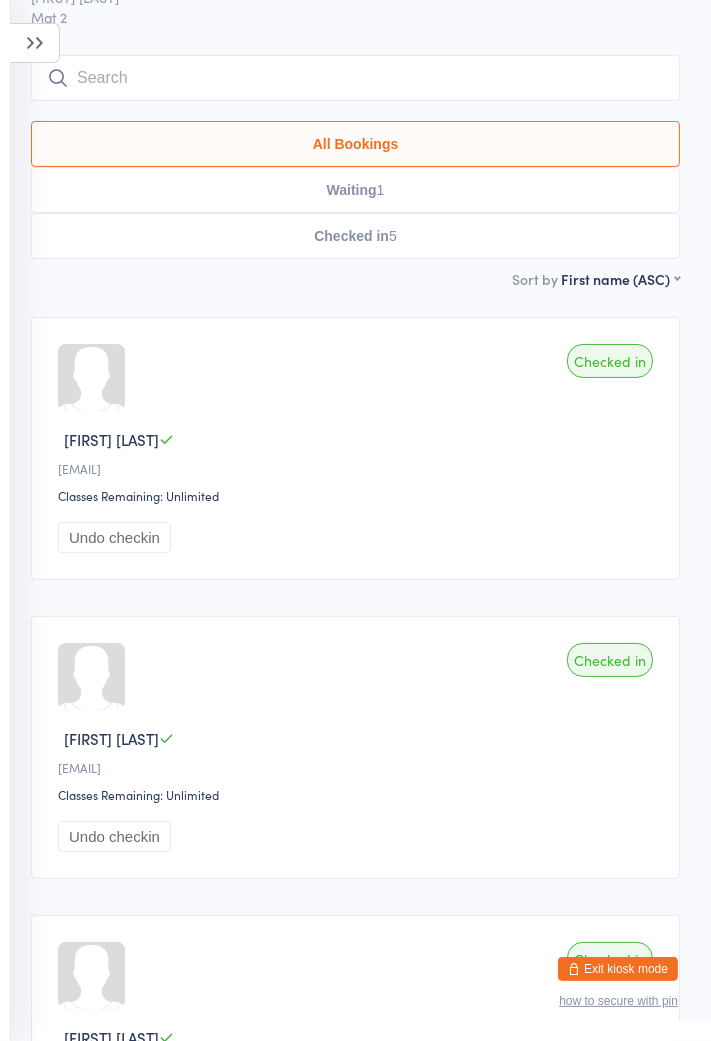 scroll, scrollTop: 0, scrollLeft: 0, axis: both 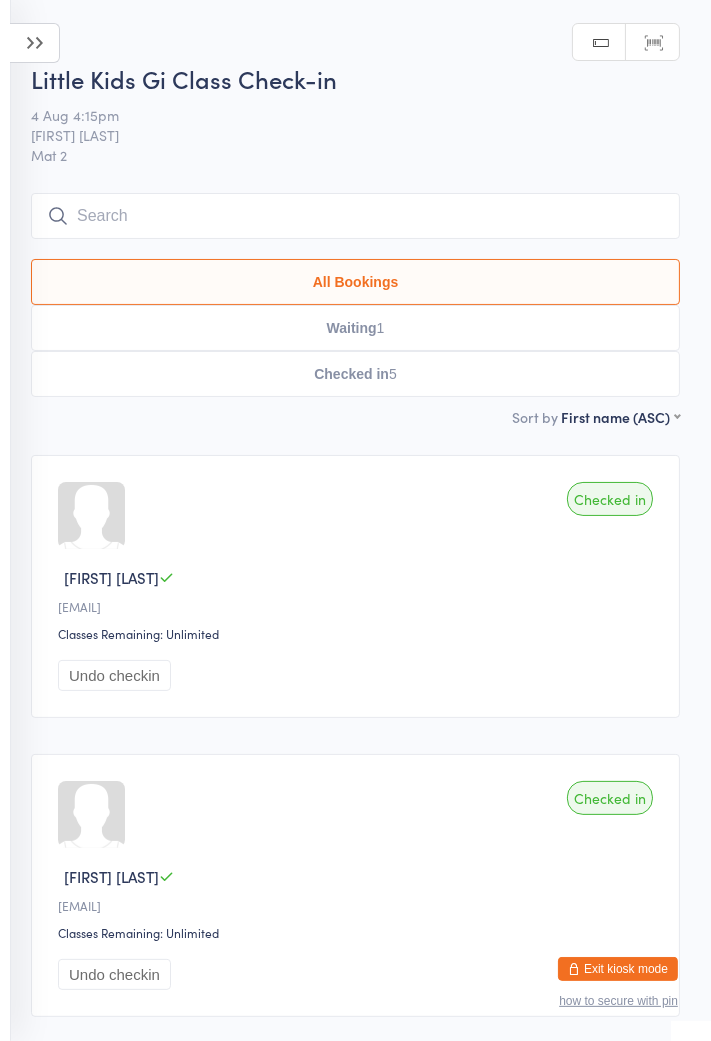click on "Manual search" at bounding box center (599, 43) 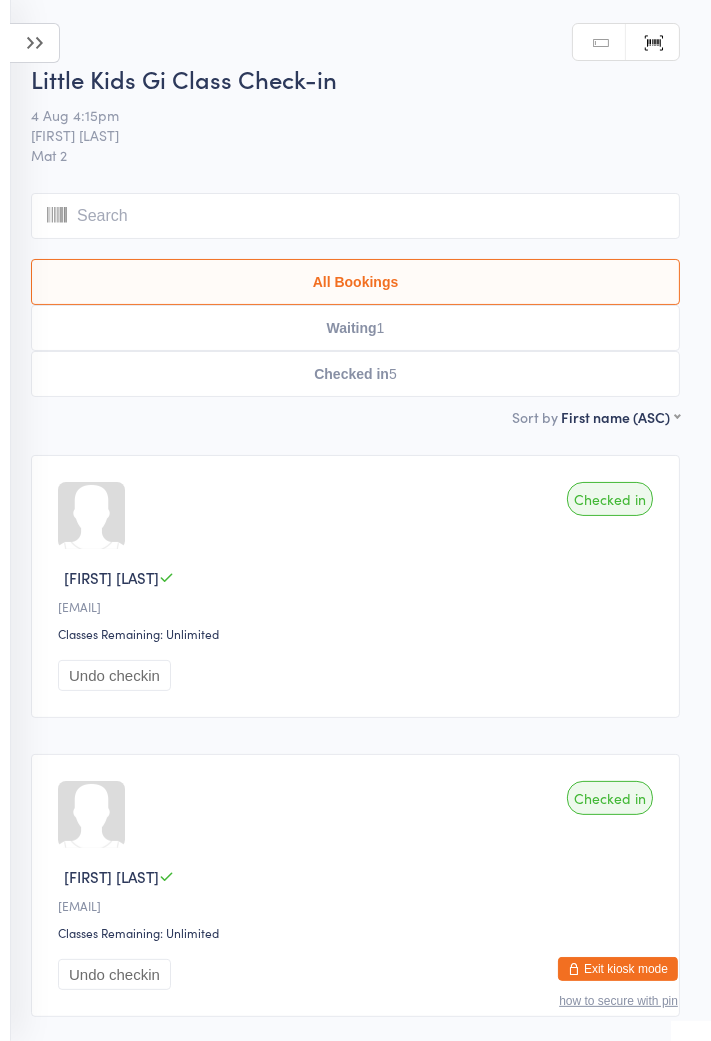 click on "Manual search" at bounding box center [599, 43] 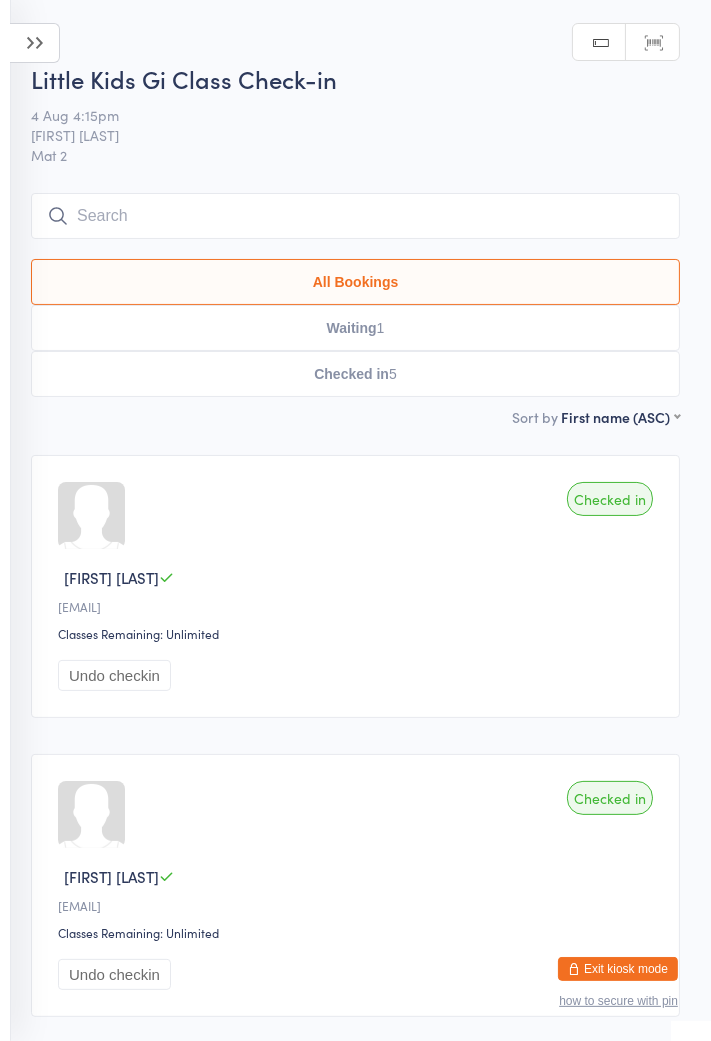 type on "D" 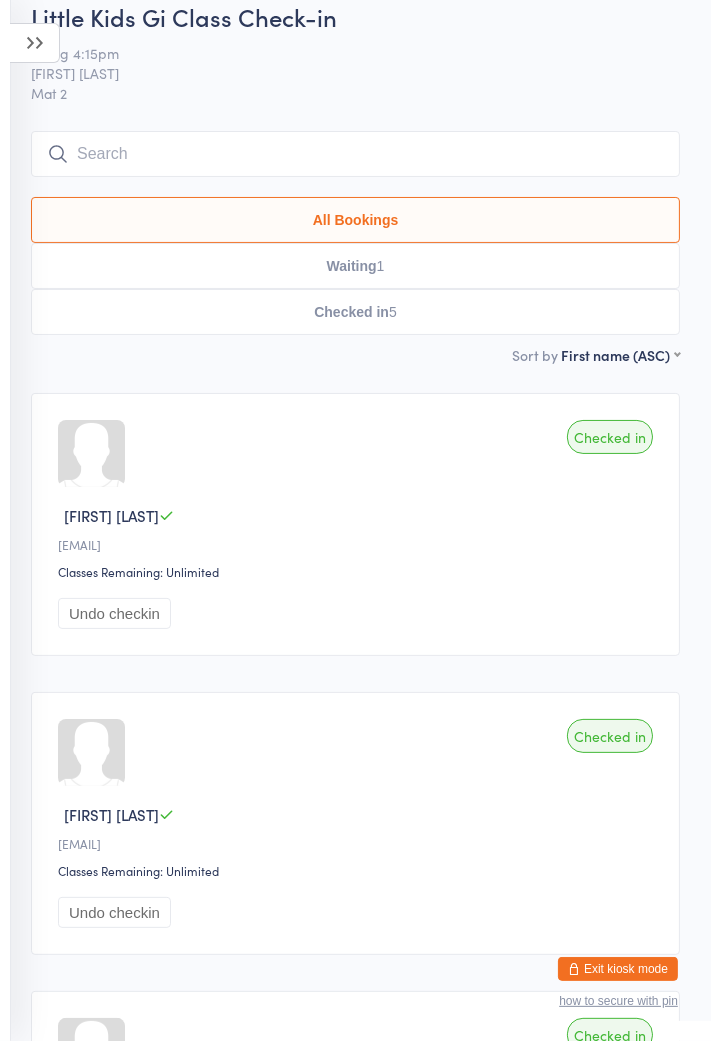 scroll, scrollTop: 0, scrollLeft: 0, axis: both 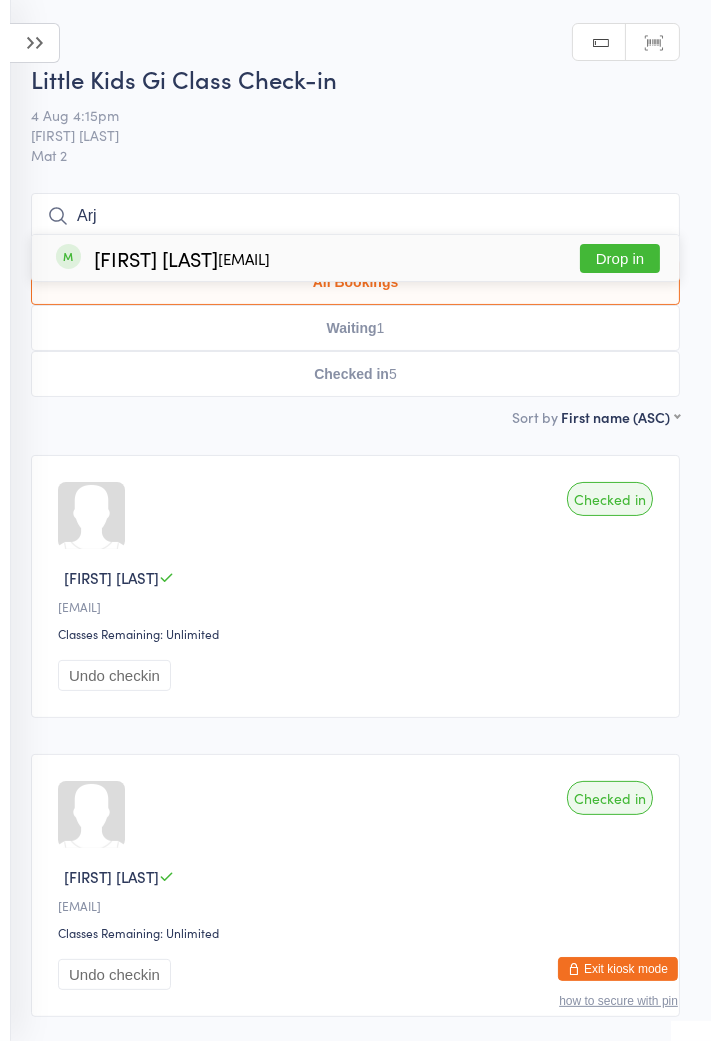 type on "Arj" 